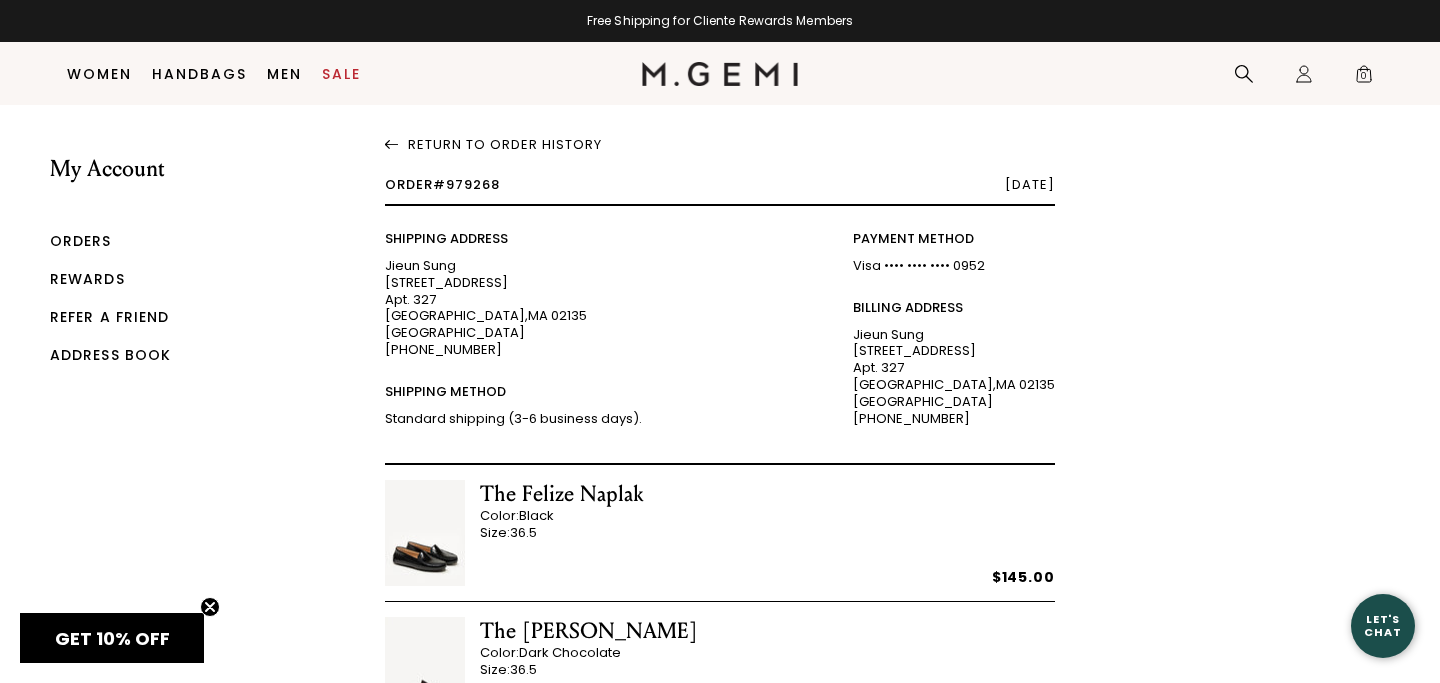 scroll, scrollTop: 253, scrollLeft: 0, axis: vertical 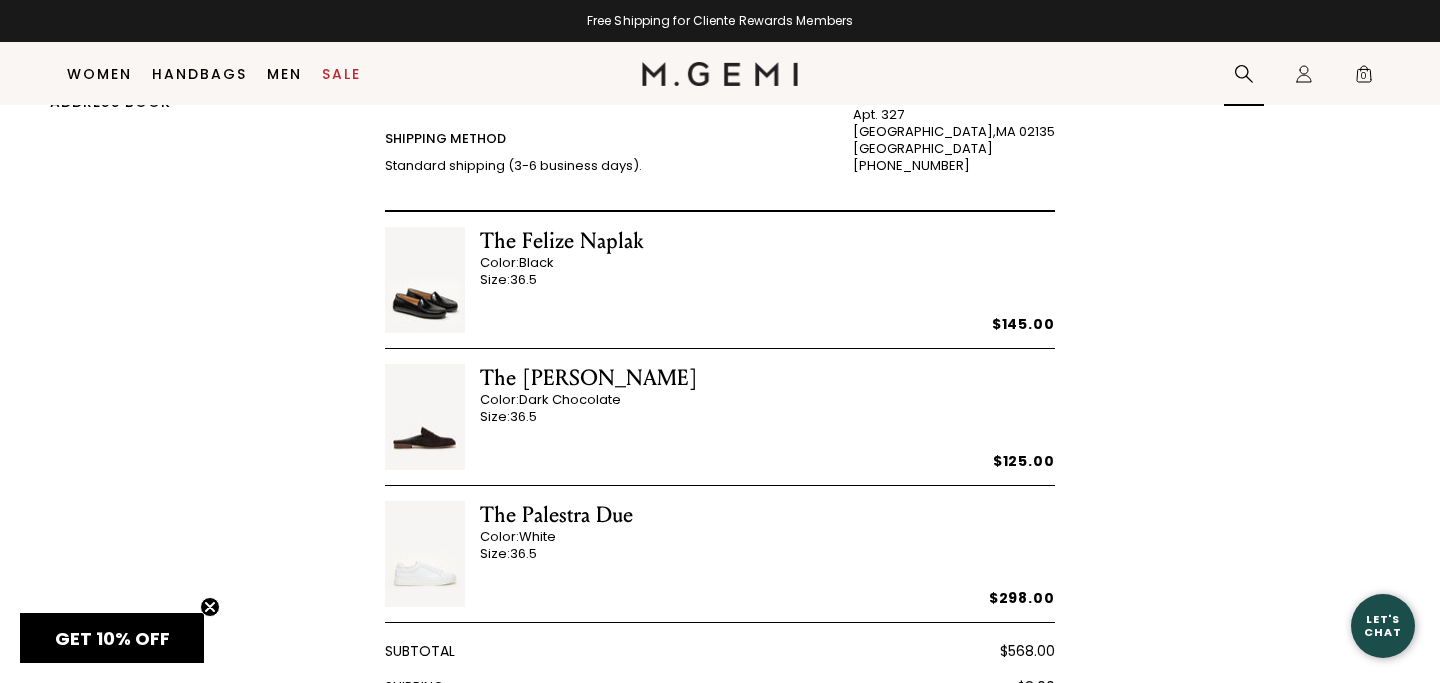 click 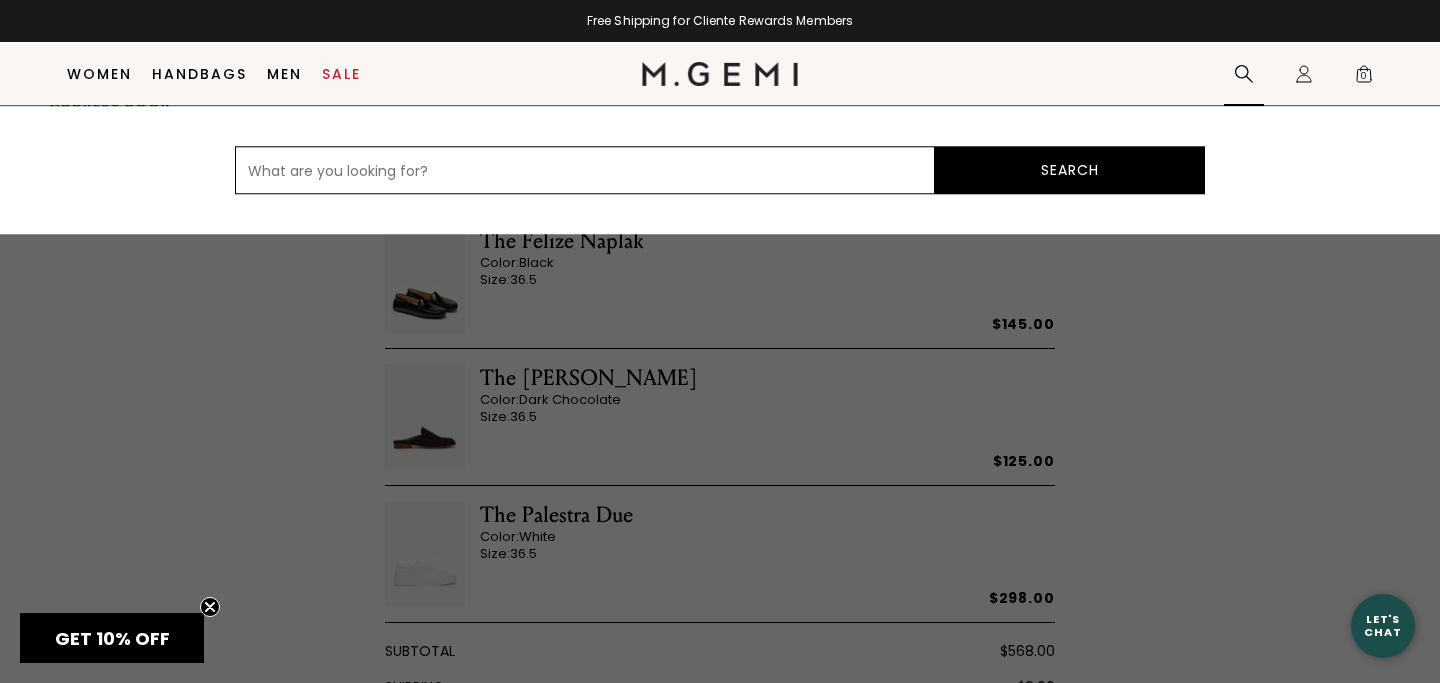 click at bounding box center (585, 170) 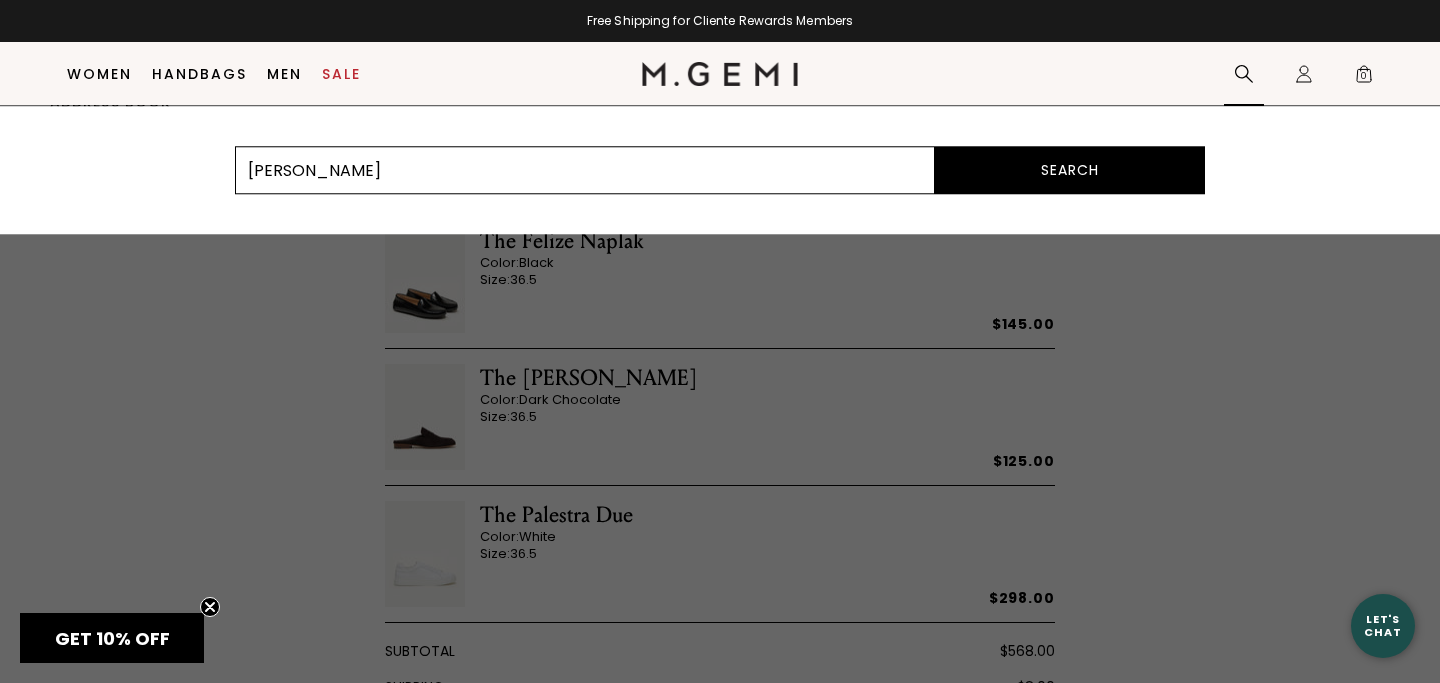 type on "sacca donna" 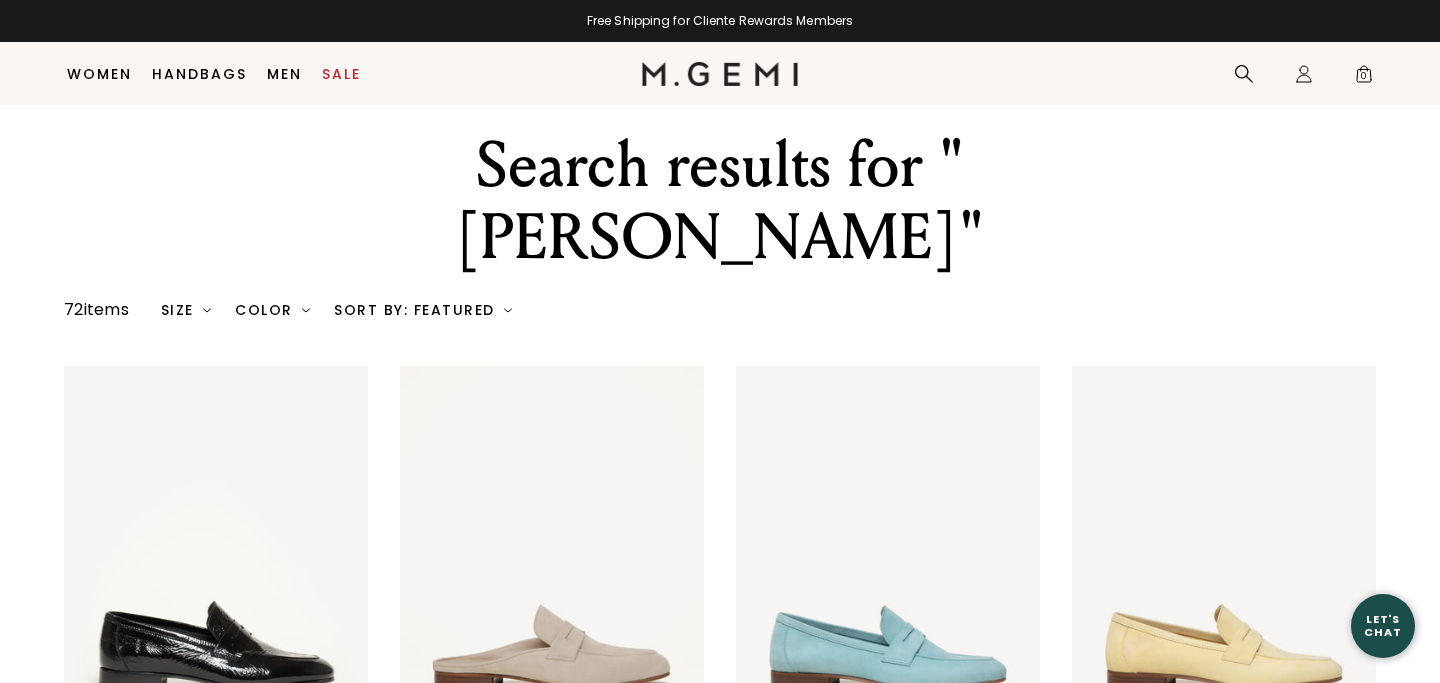 scroll, scrollTop: 315, scrollLeft: 0, axis: vertical 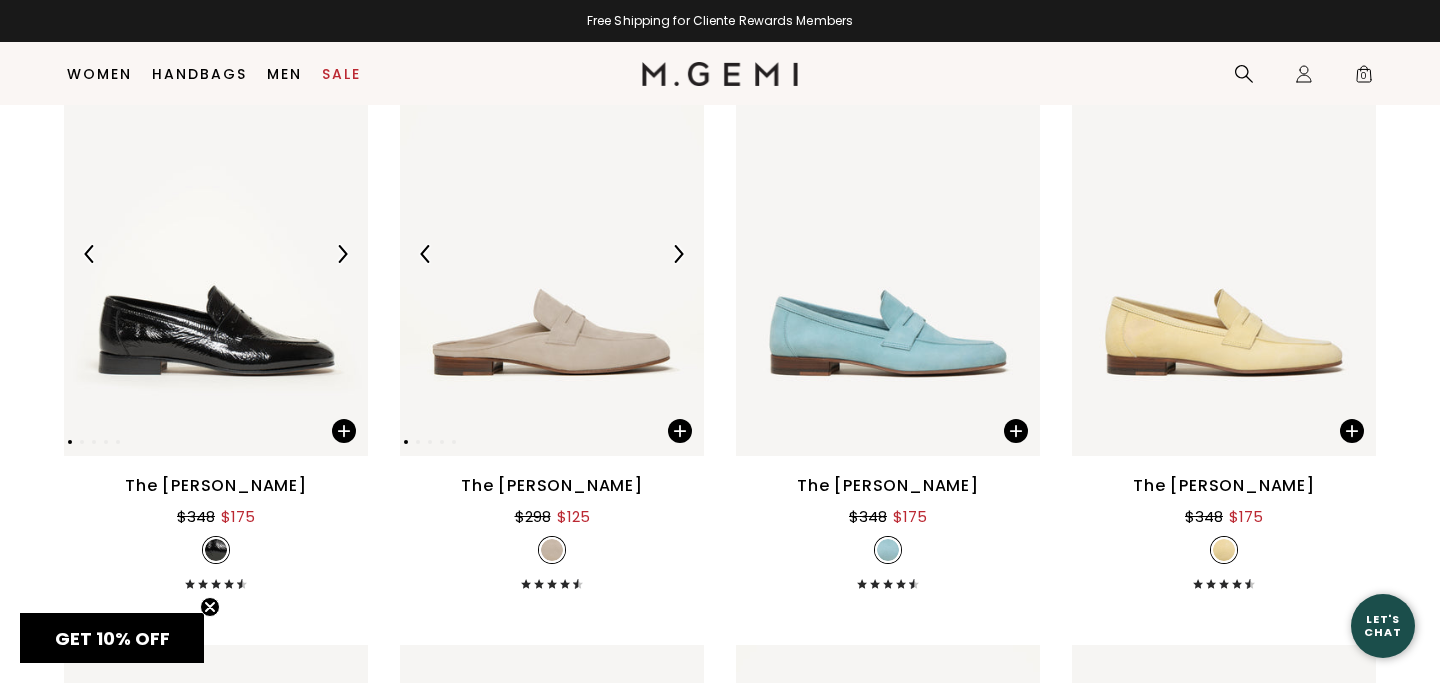 click at bounding box center [552, 253] 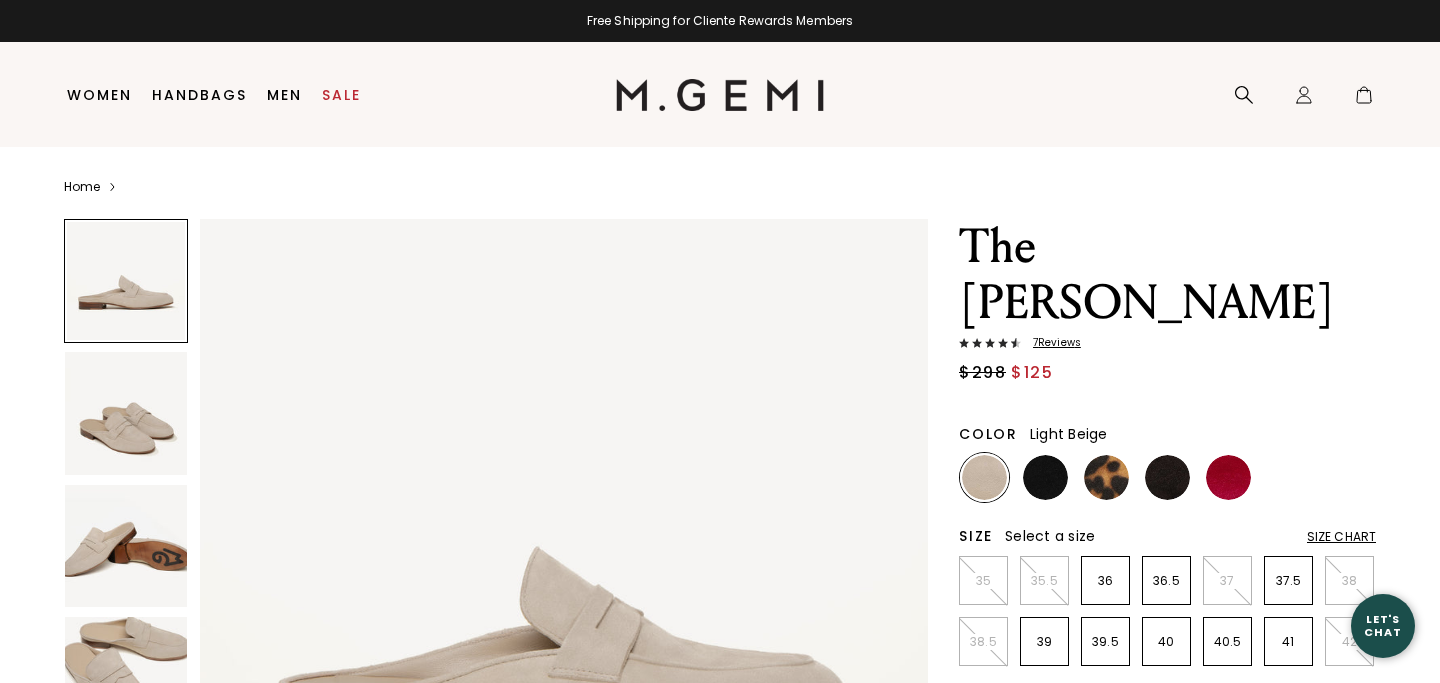 scroll, scrollTop: 0, scrollLeft: 0, axis: both 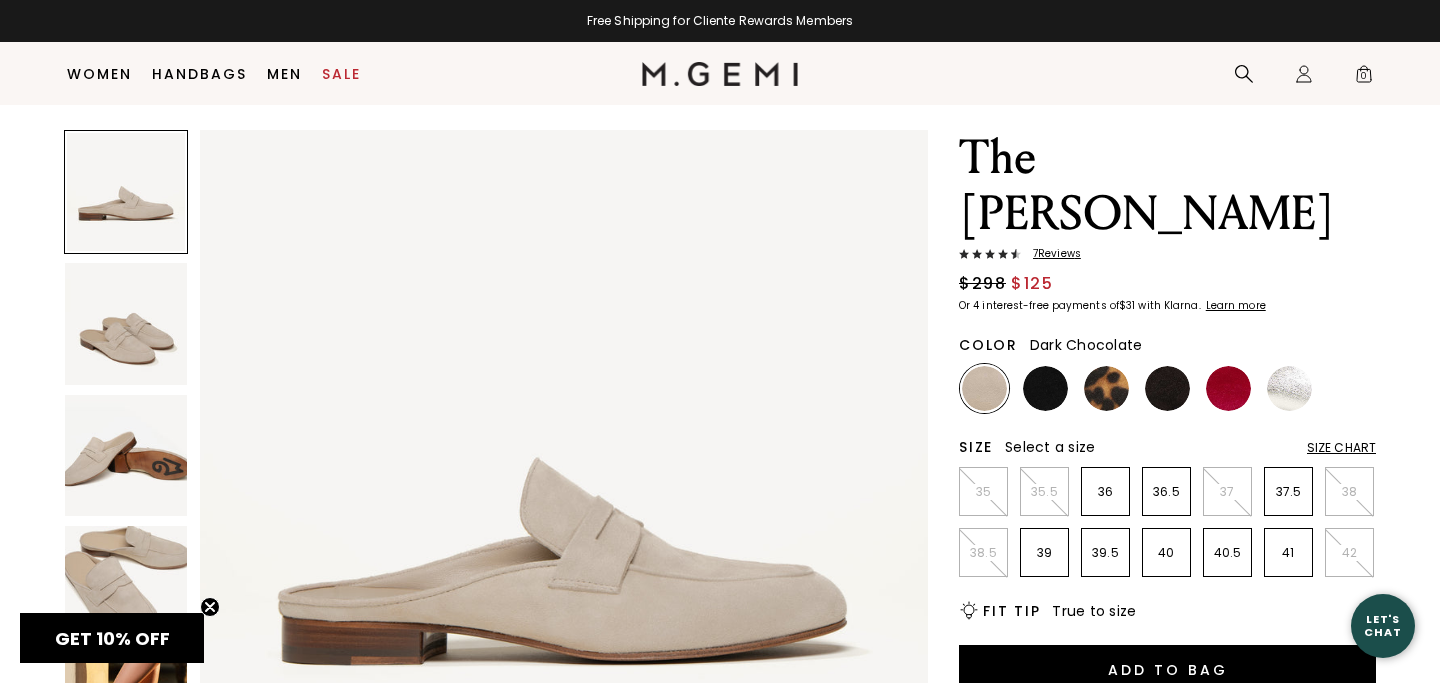 click at bounding box center [1167, 388] 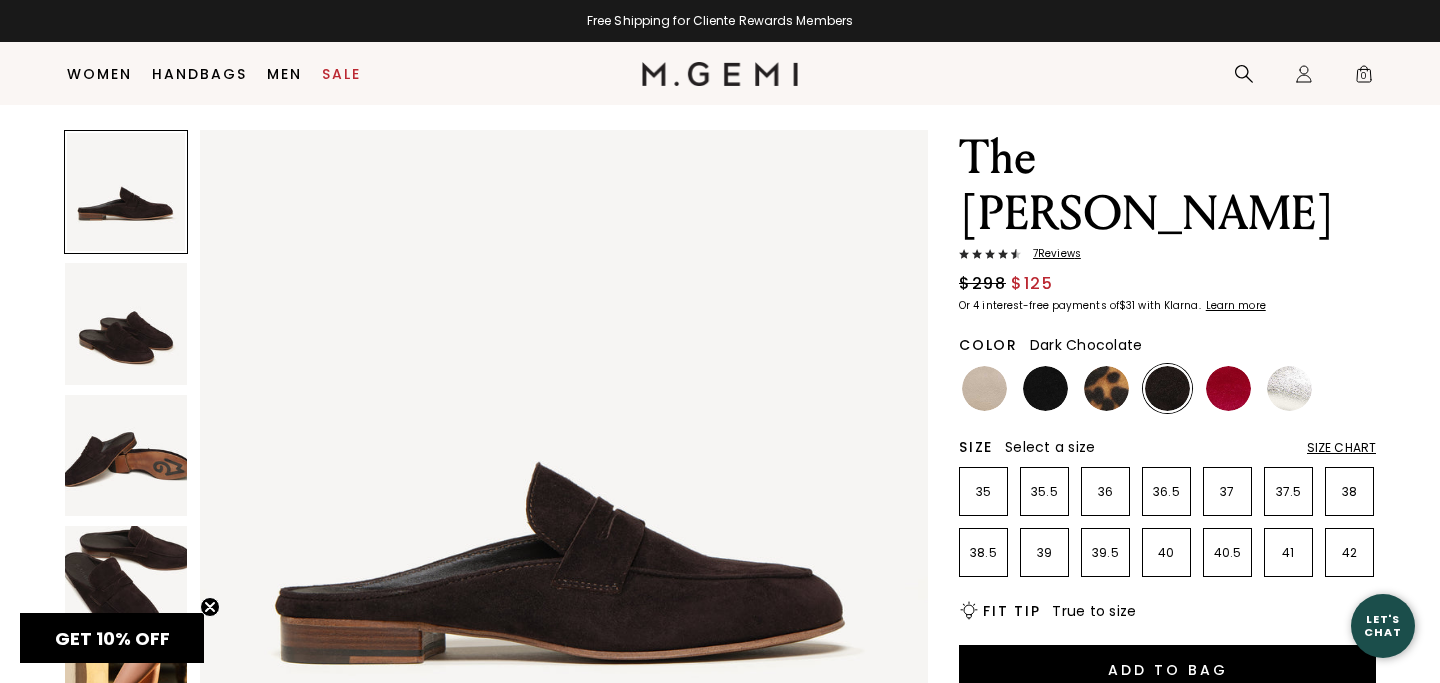 scroll, scrollTop: 141, scrollLeft: 0, axis: vertical 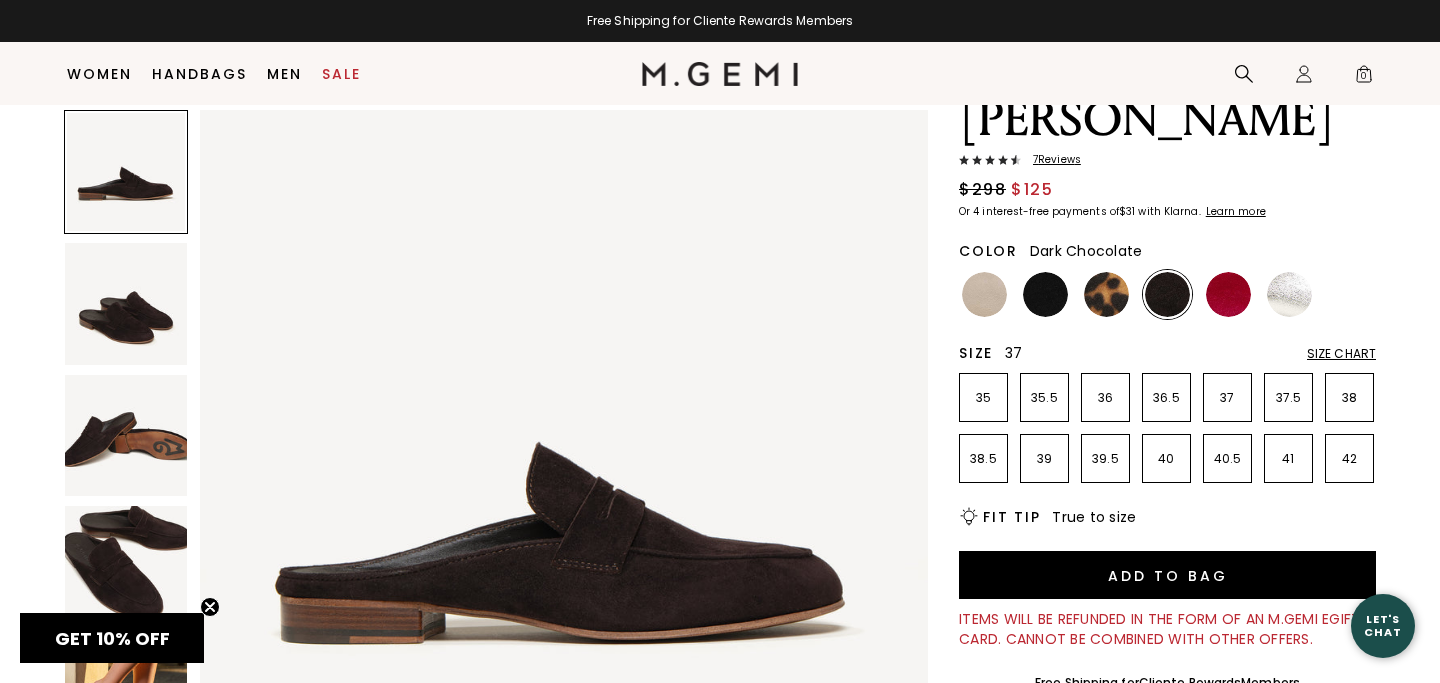 click on "37" at bounding box center [1227, 397] 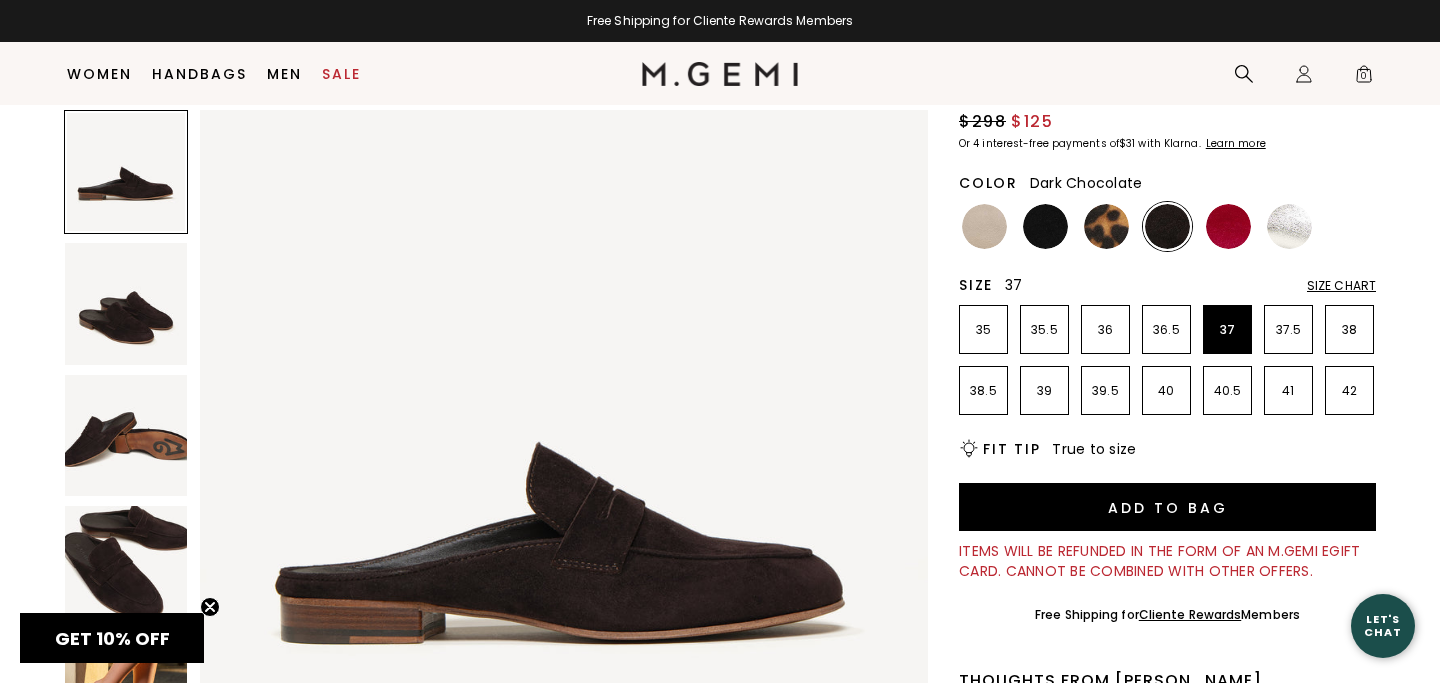 scroll, scrollTop: 0, scrollLeft: 0, axis: both 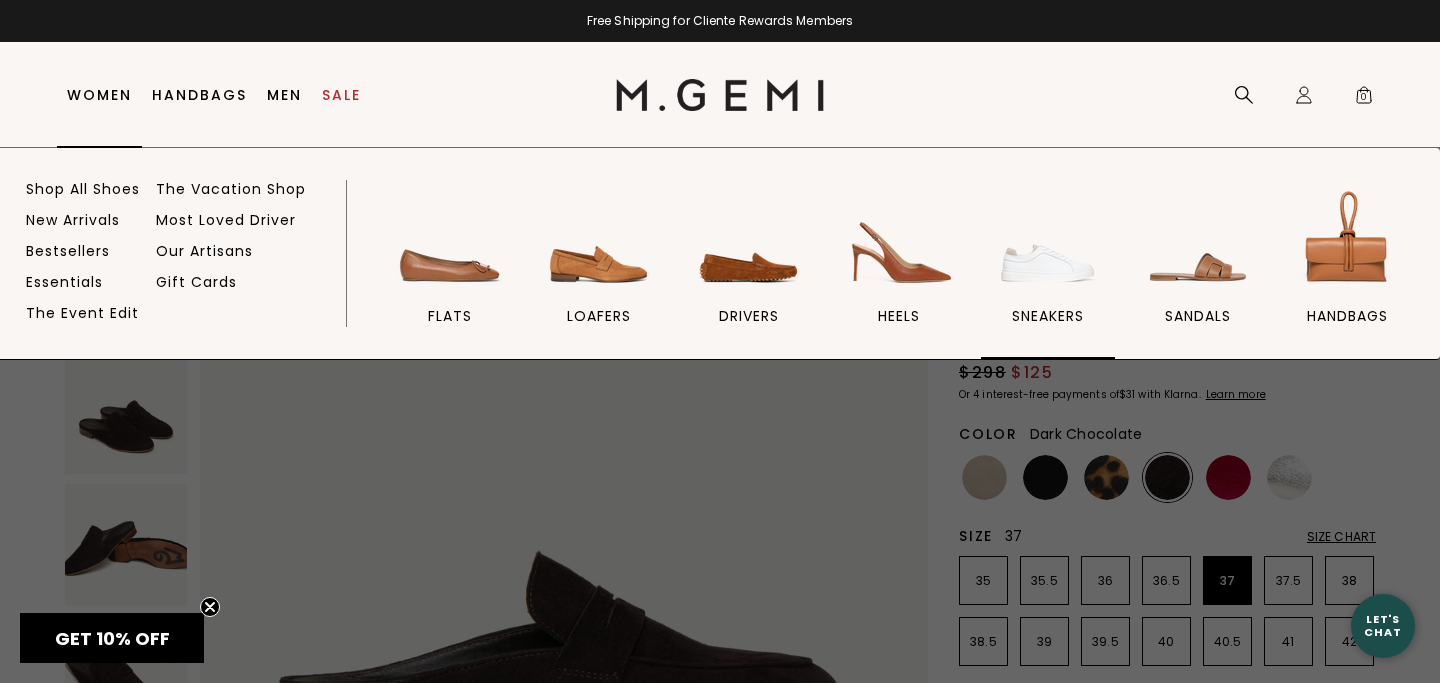 click at bounding box center (1048, 241) 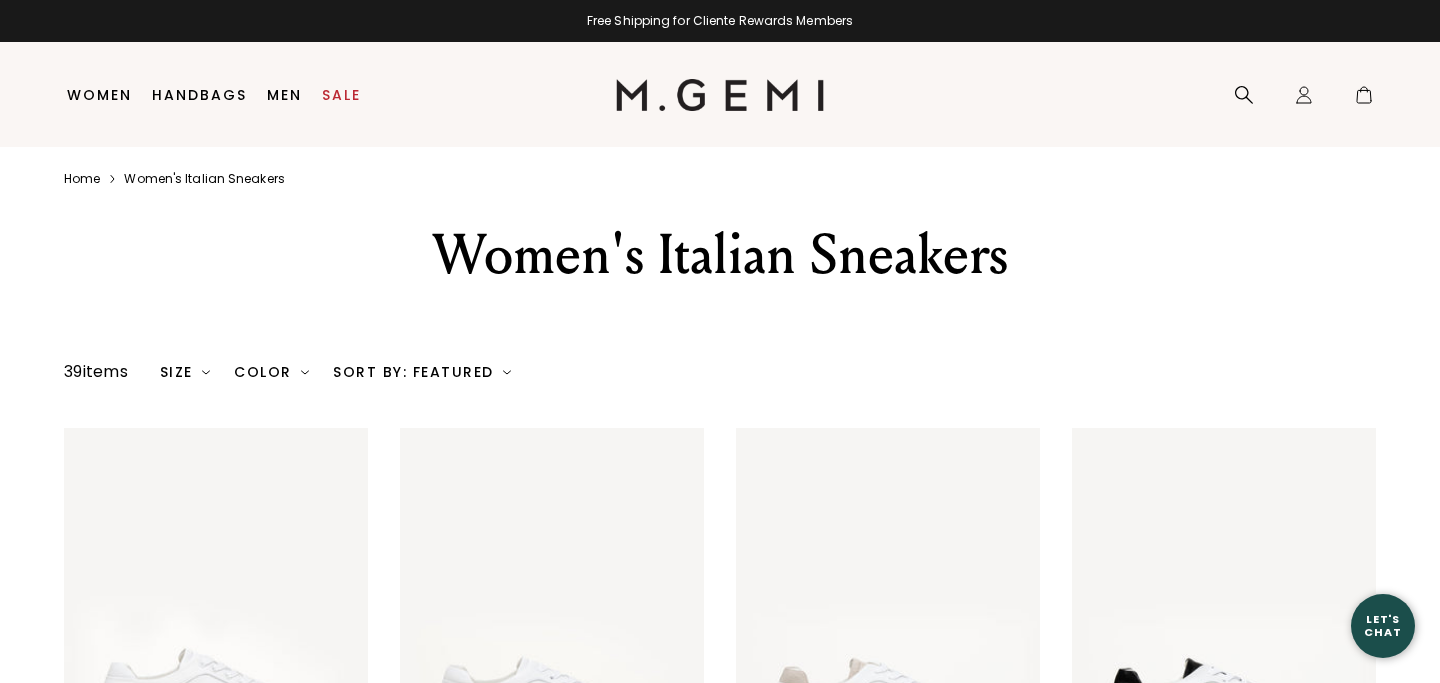 scroll, scrollTop: 0, scrollLeft: 0, axis: both 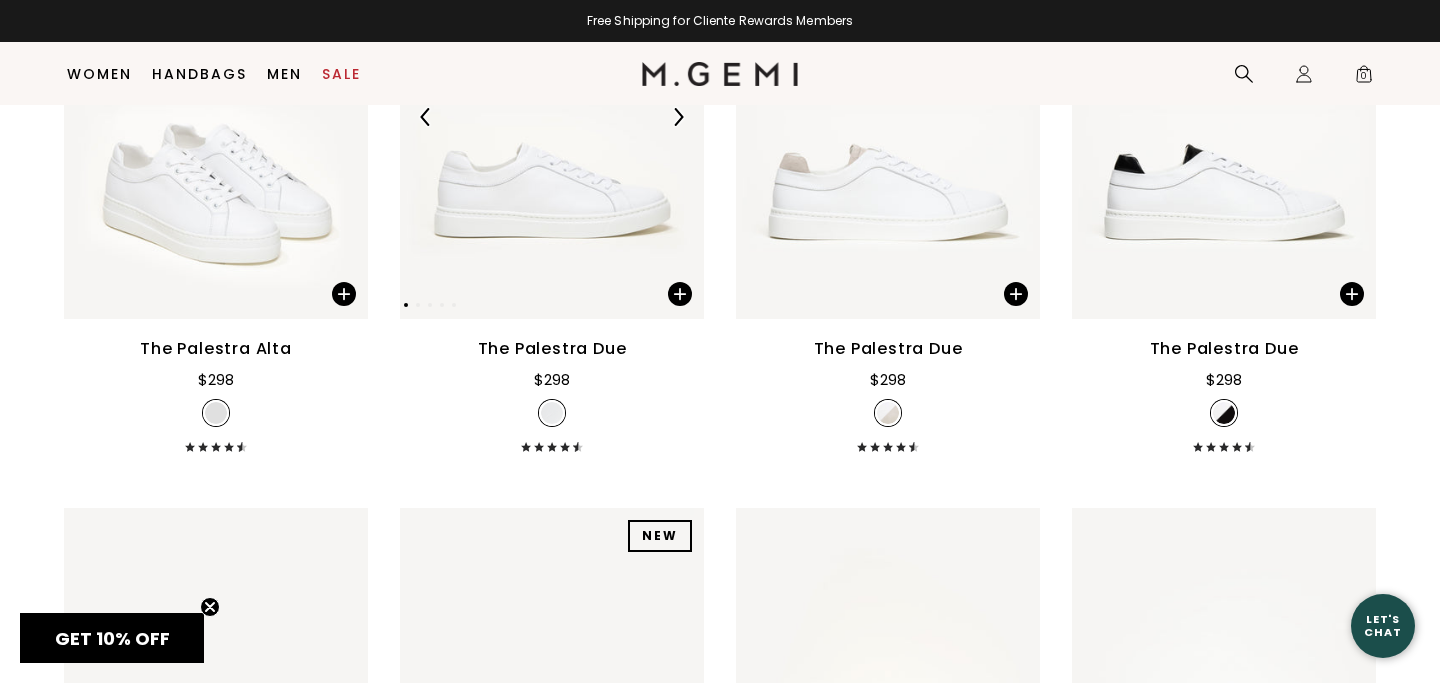 click at bounding box center [552, 116] 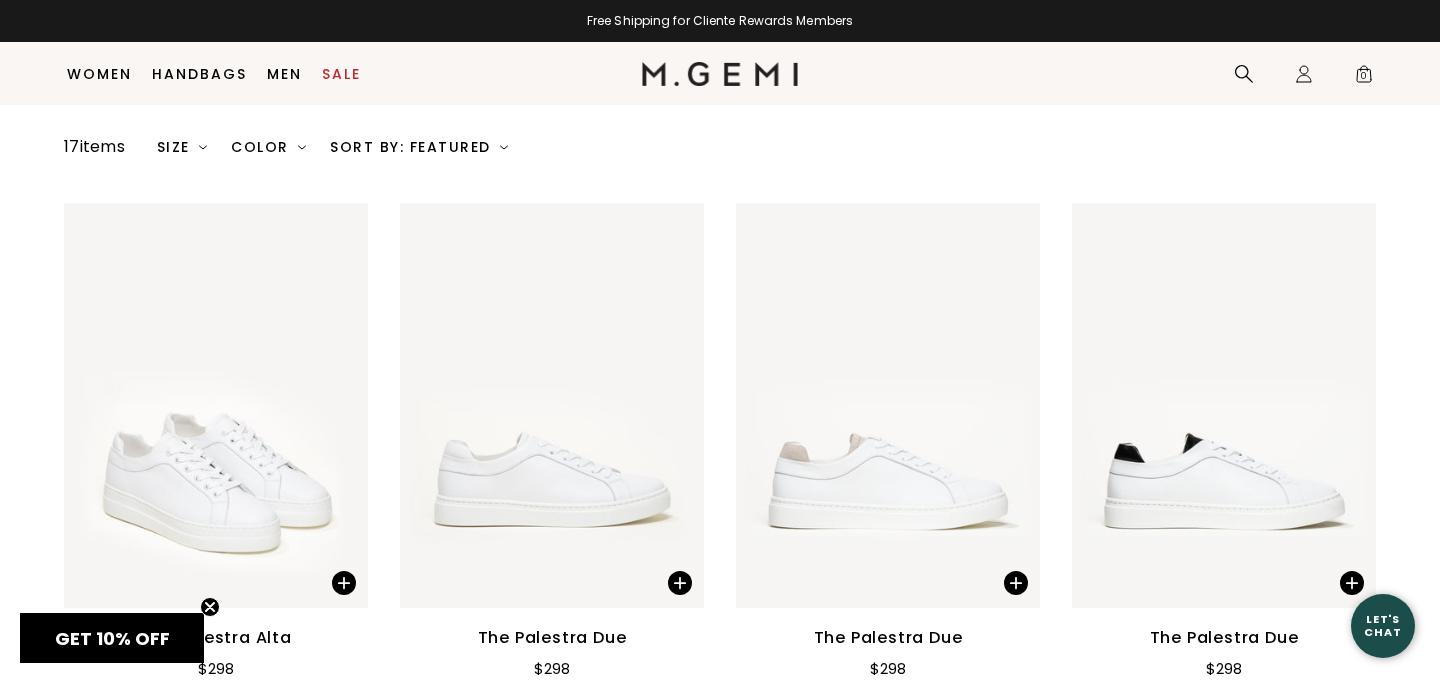 scroll, scrollTop: 179, scrollLeft: 0, axis: vertical 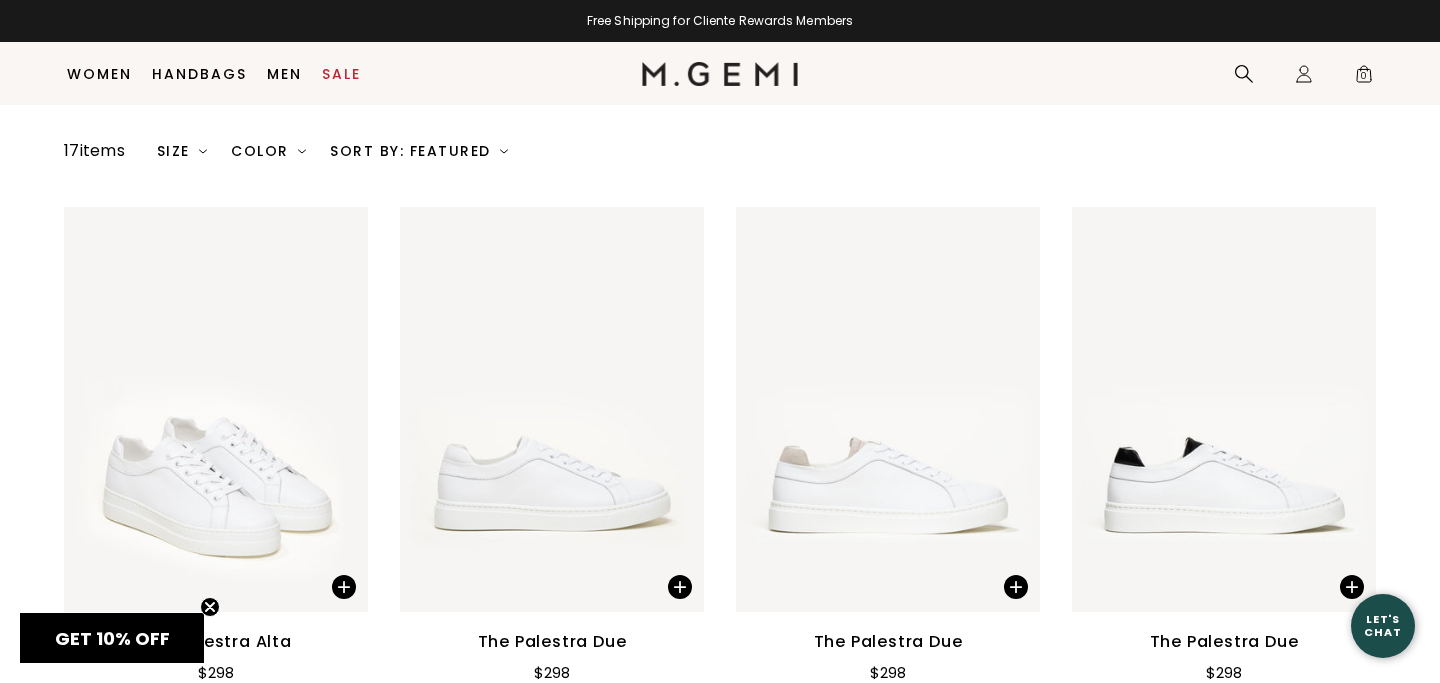 click on "Sort By: Featured" at bounding box center [419, 151] 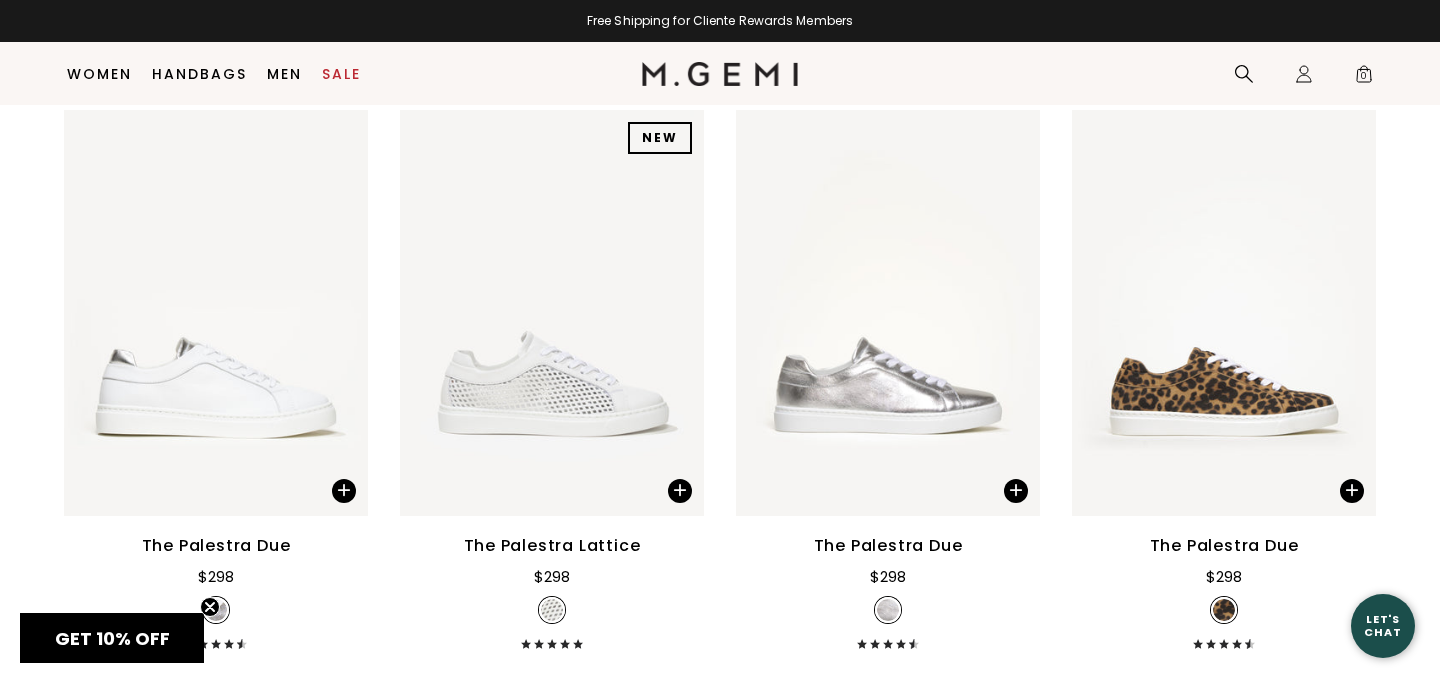 scroll, scrollTop: 872, scrollLeft: 0, axis: vertical 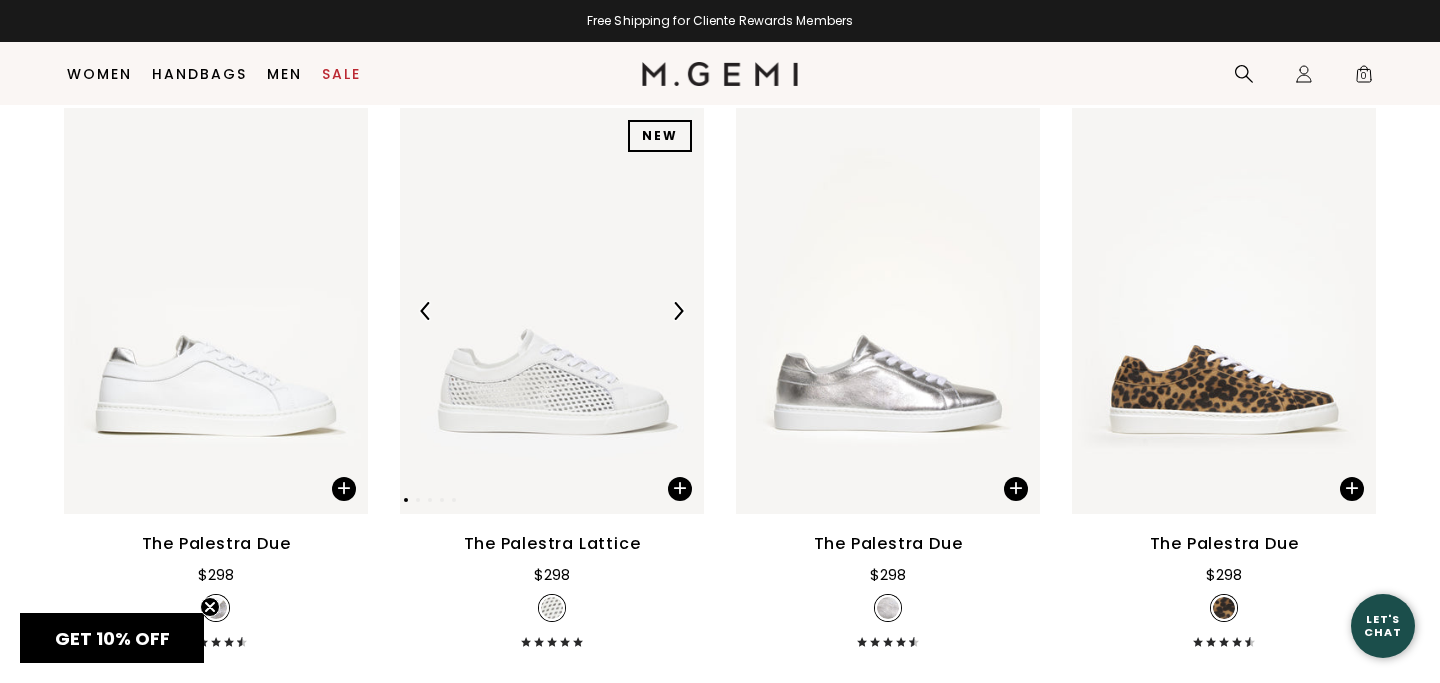 click at bounding box center (552, 310) 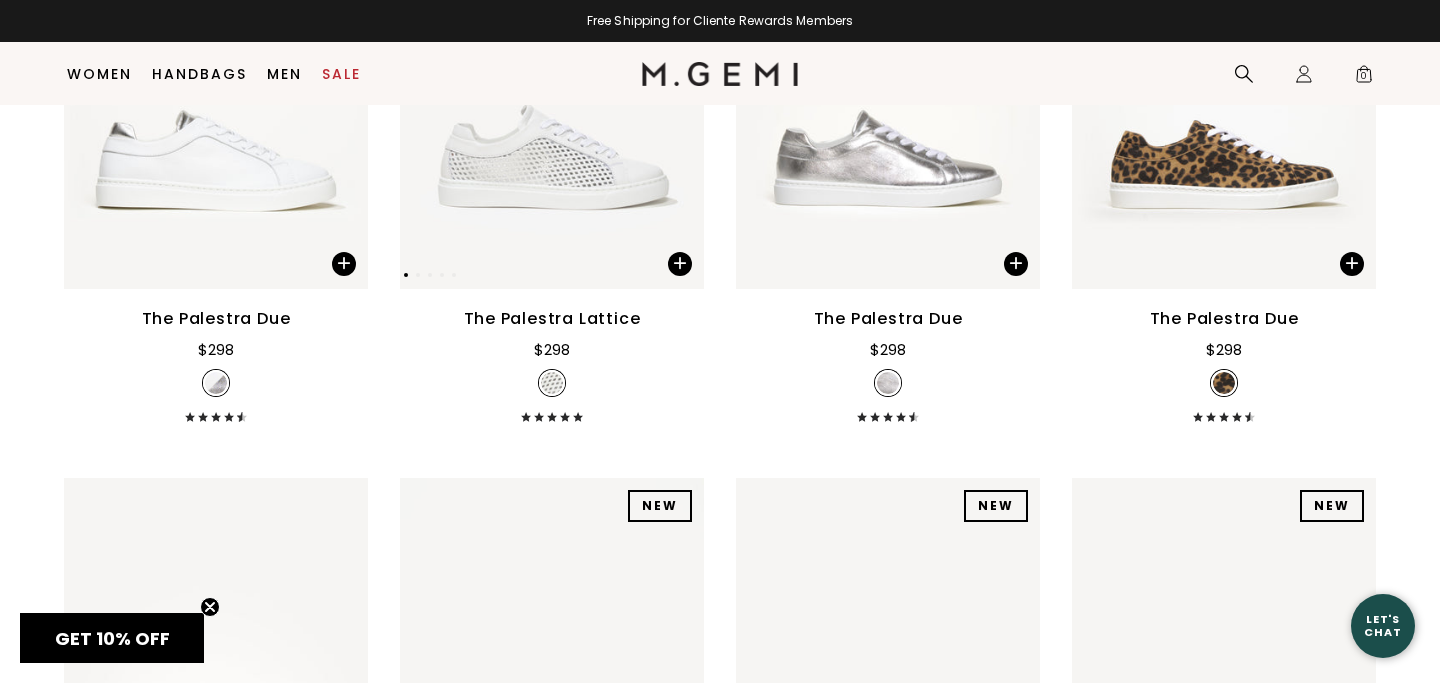 scroll, scrollTop: 1099, scrollLeft: 0, axis: vertical 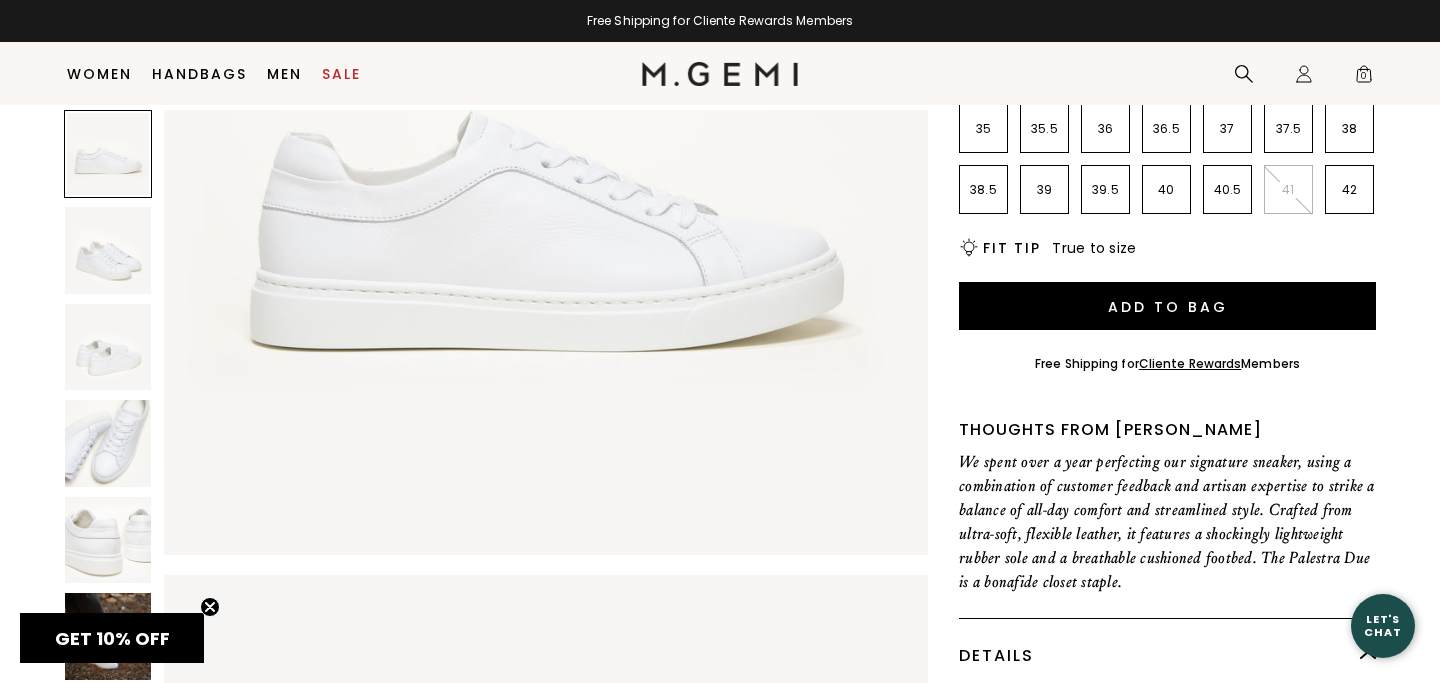 click at bounding box center (108, 636) 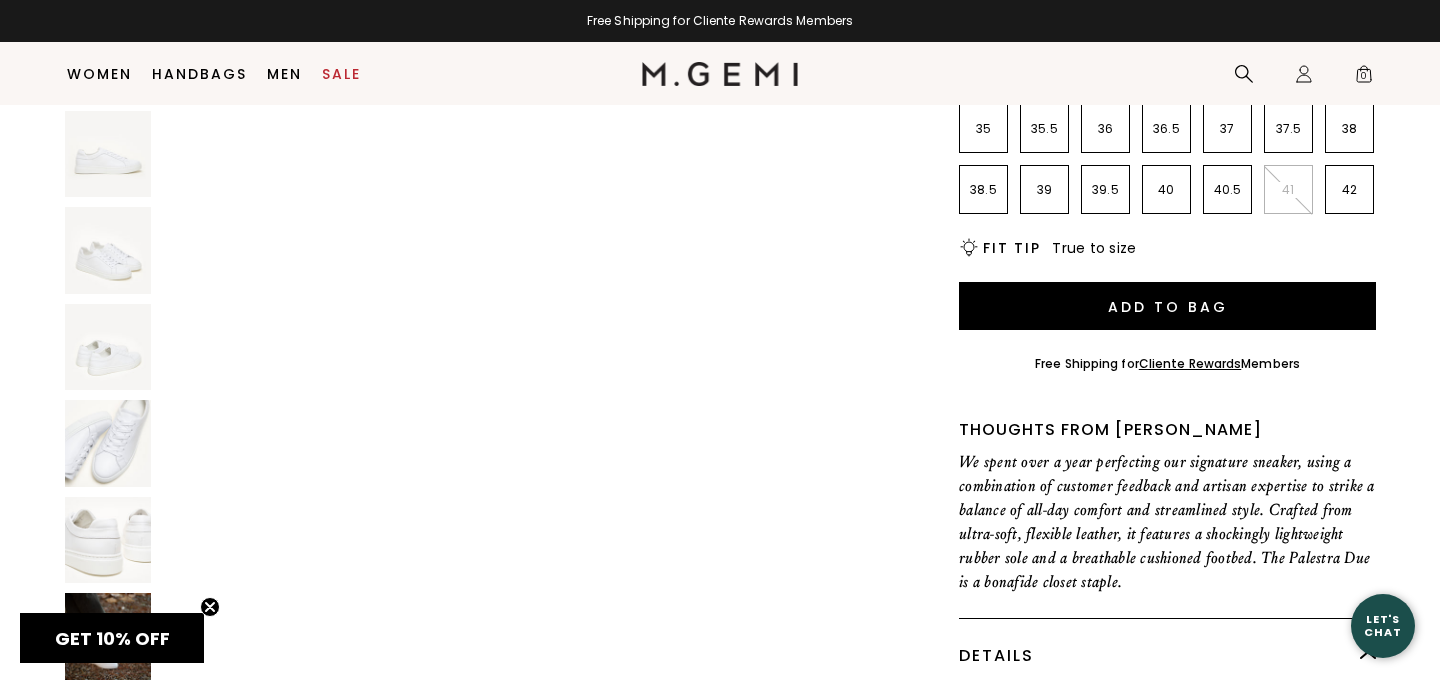 scroll, scrollTop: 5505, scrollLeft: 0, axis: vertical 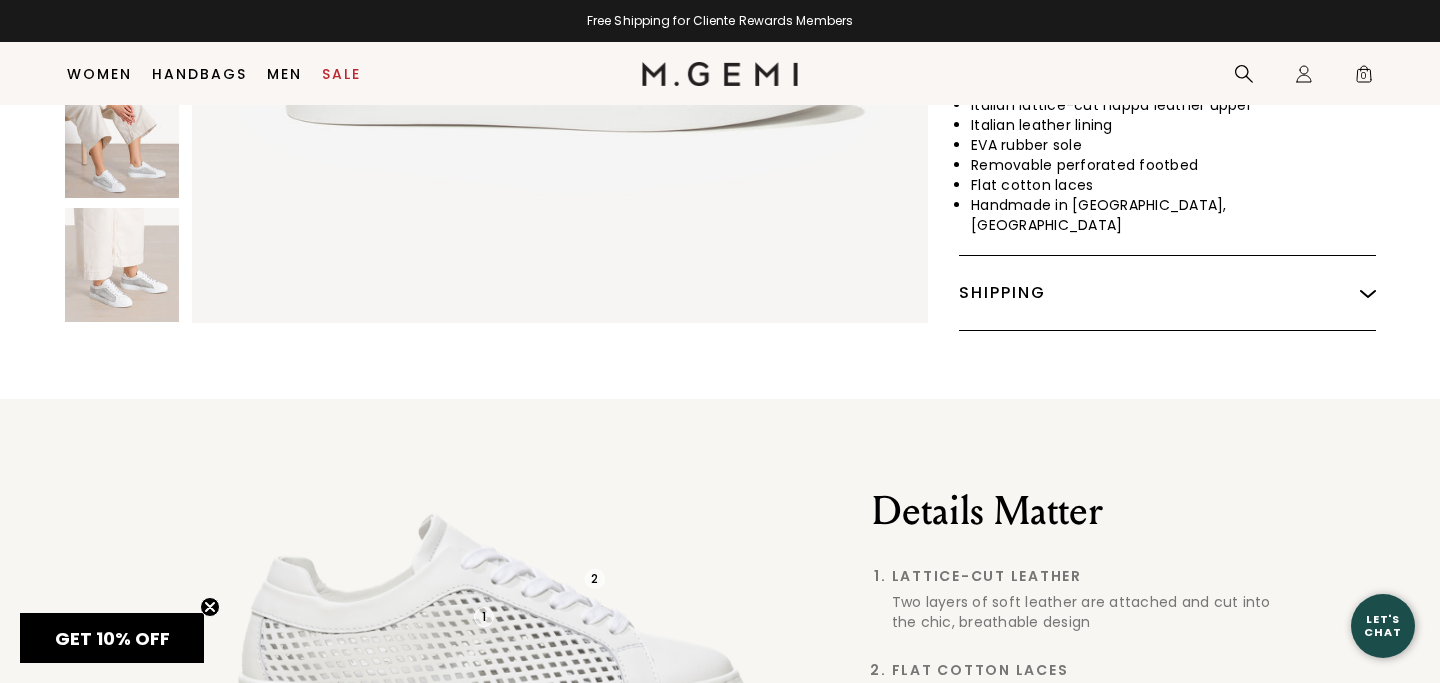 click at bounding box center [122, 265] 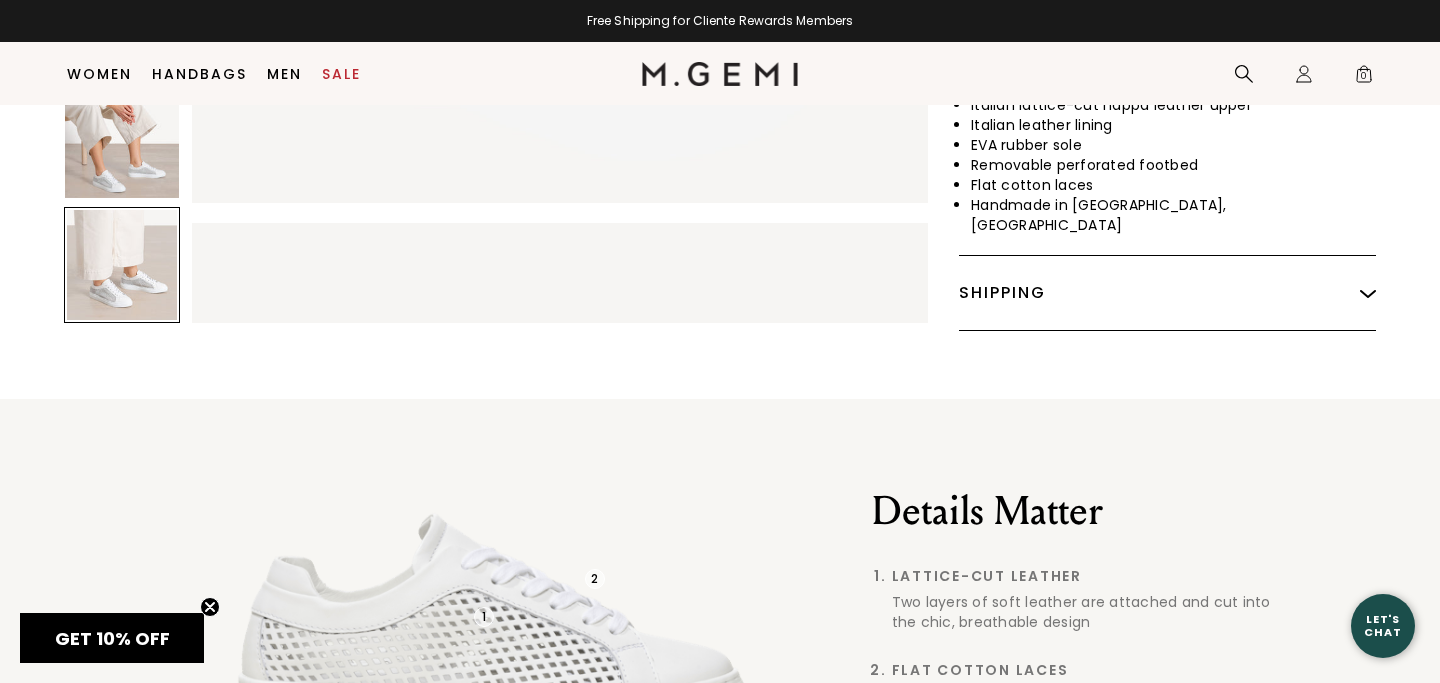 scroll, scrollTop: 1881, scrollLeft: 0, axis: vertical 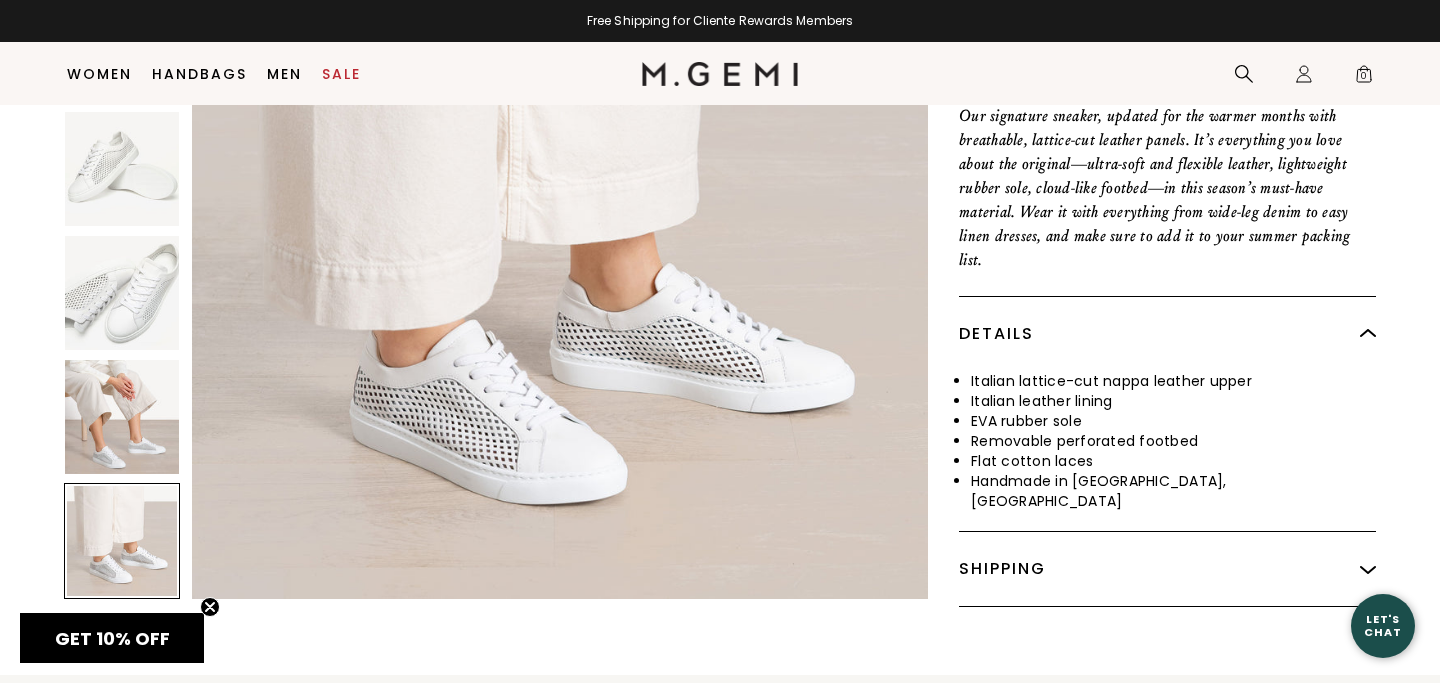 click at bounding box center (122, 417) 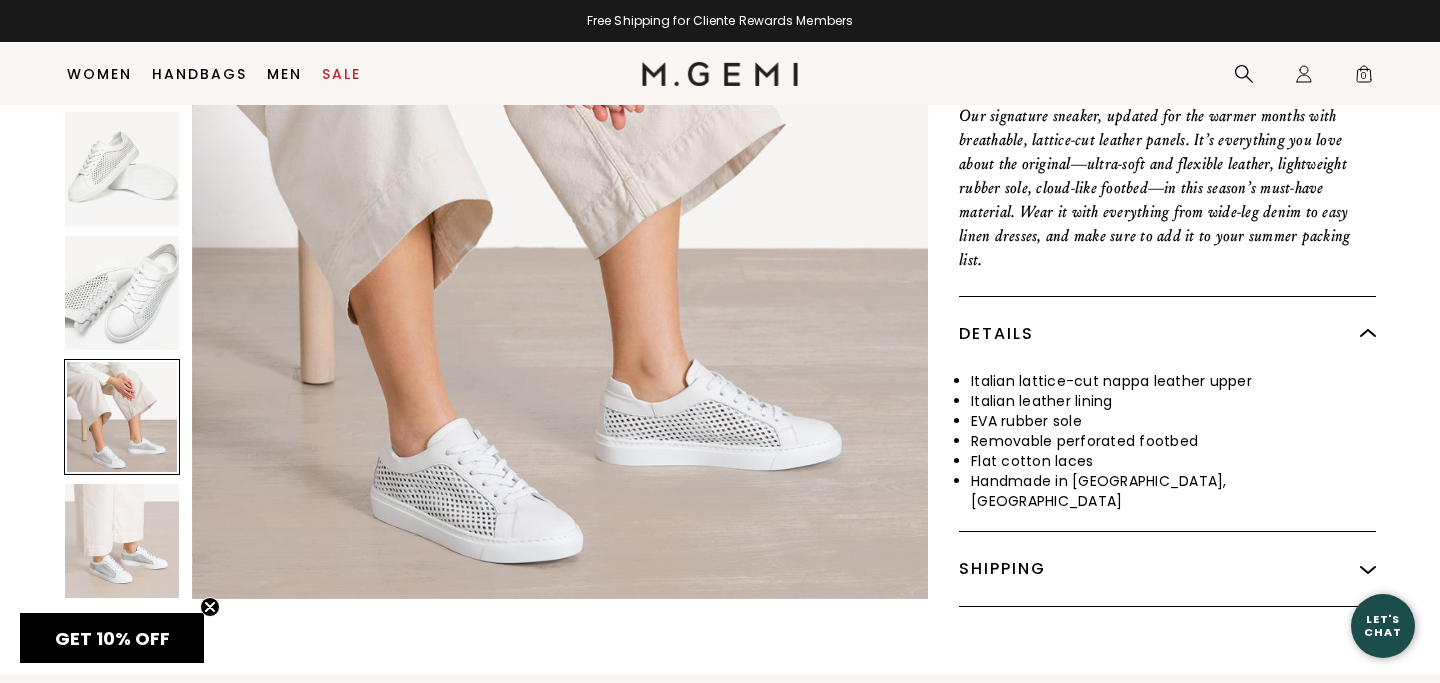scroll, scrollTop: 3024, scrollLeft: 0, axis: vertical 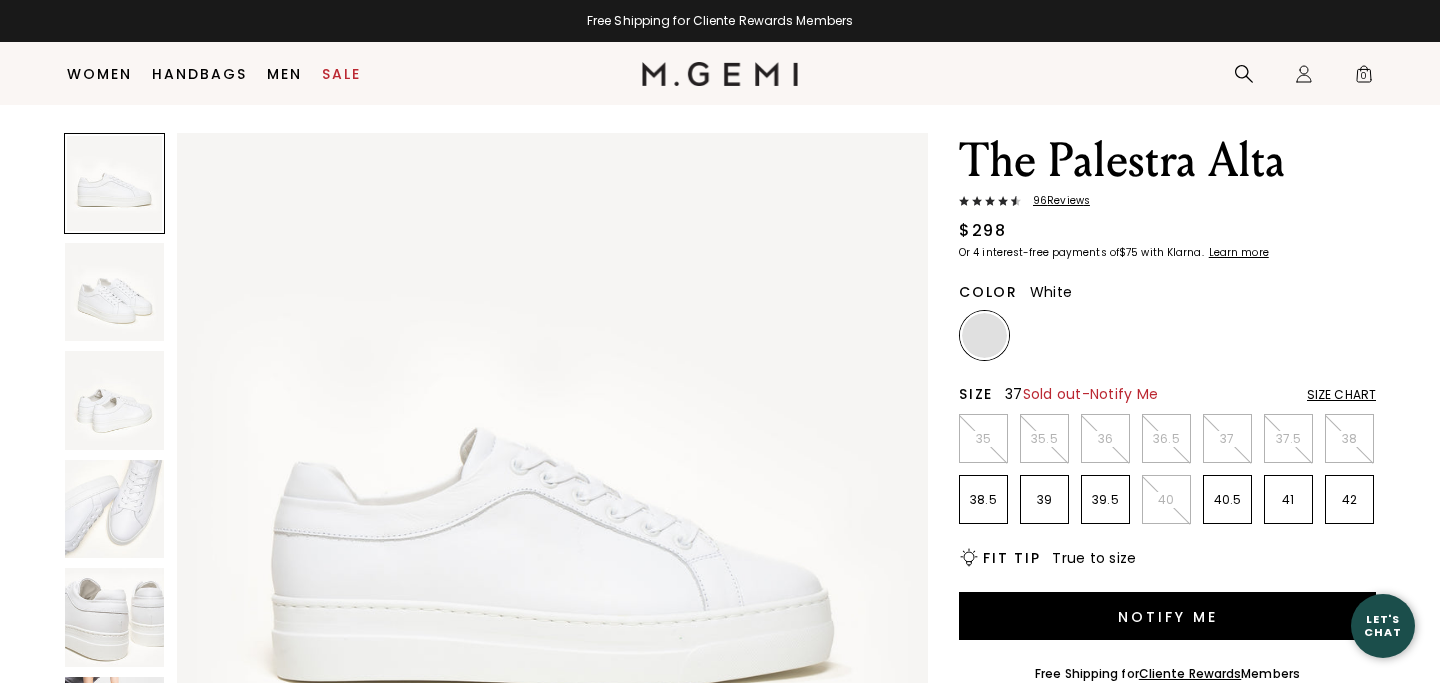 click on "37" at bounding box center (1227, 438) 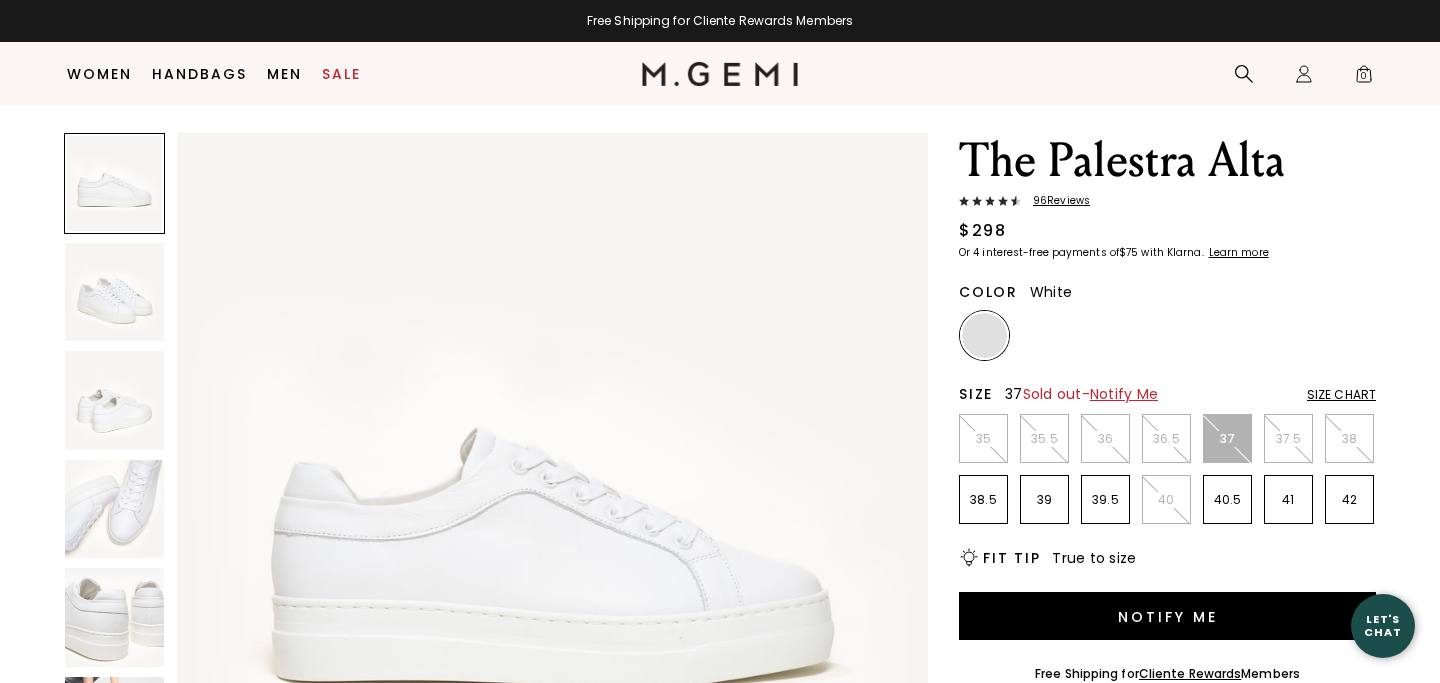 scroll, scrollTop: 0, scrollLeft: 0, axis: both 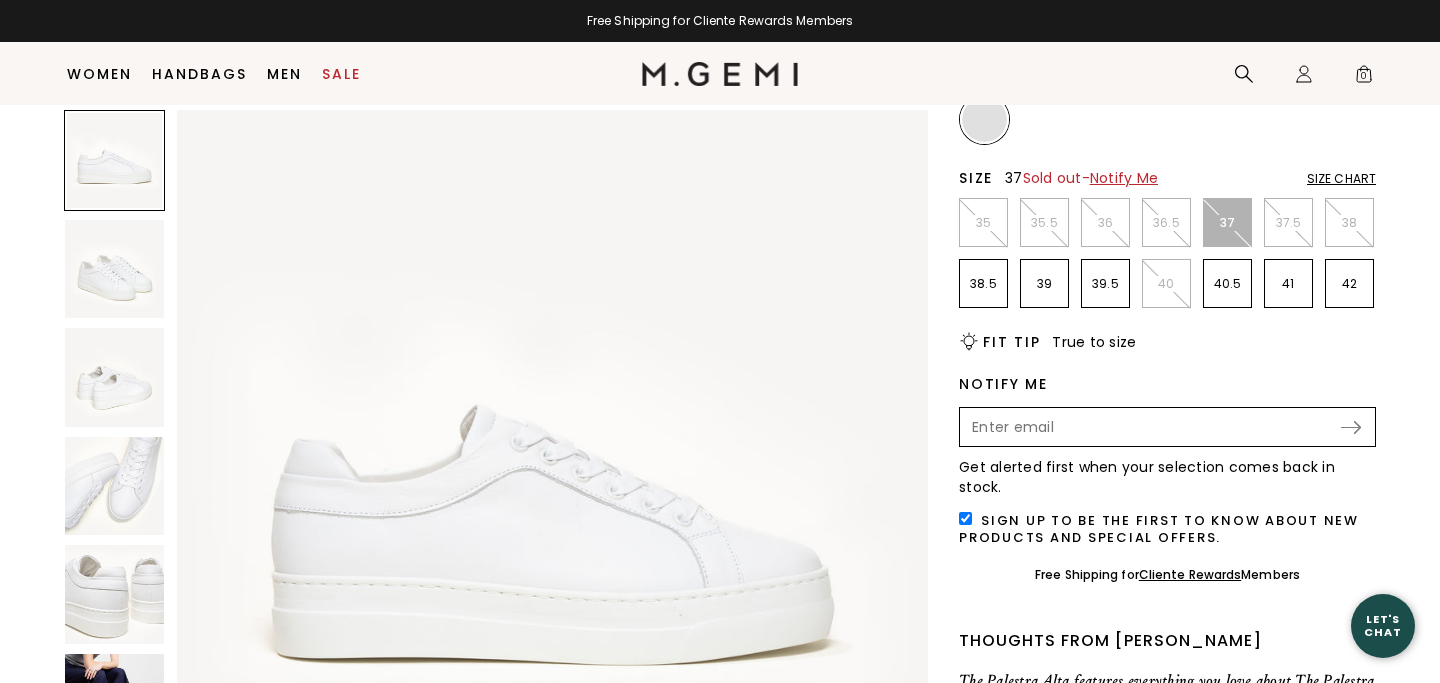 click at bounding box center (1150, 427) 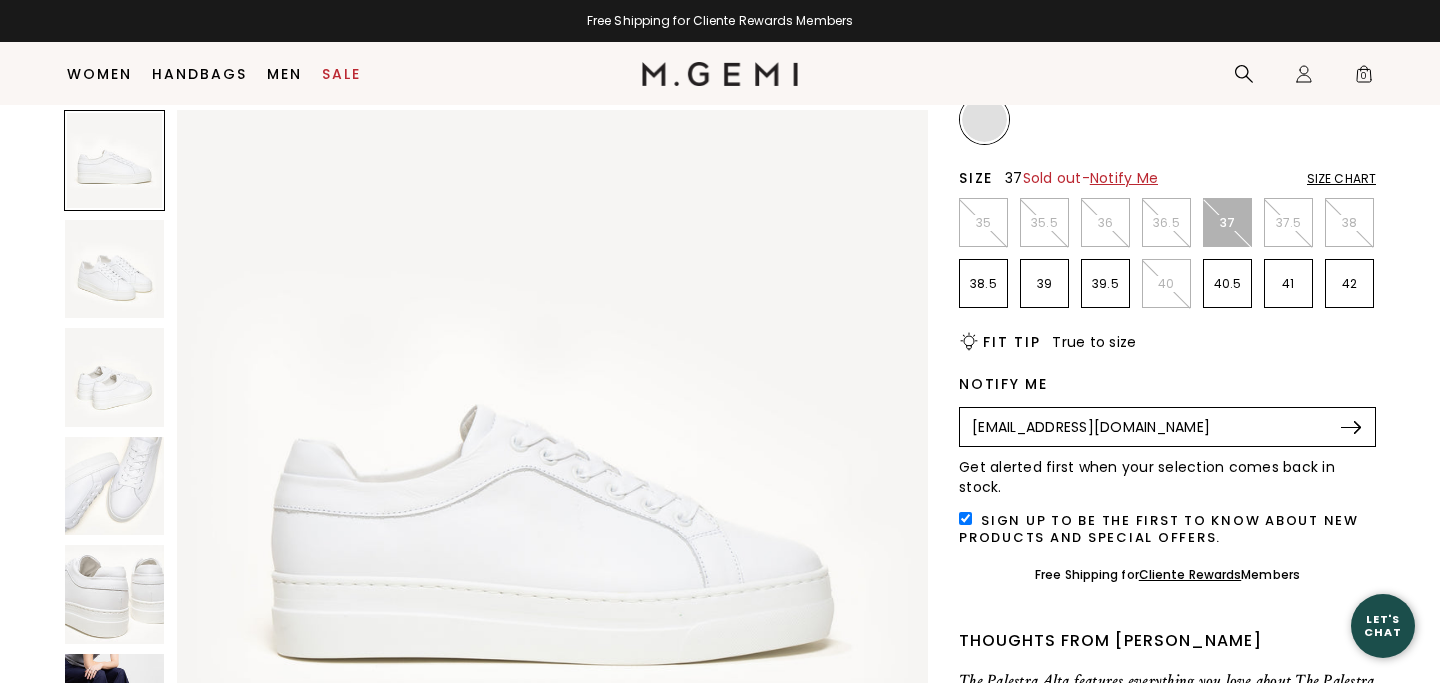 type on "jieun.sung@gmail.com" 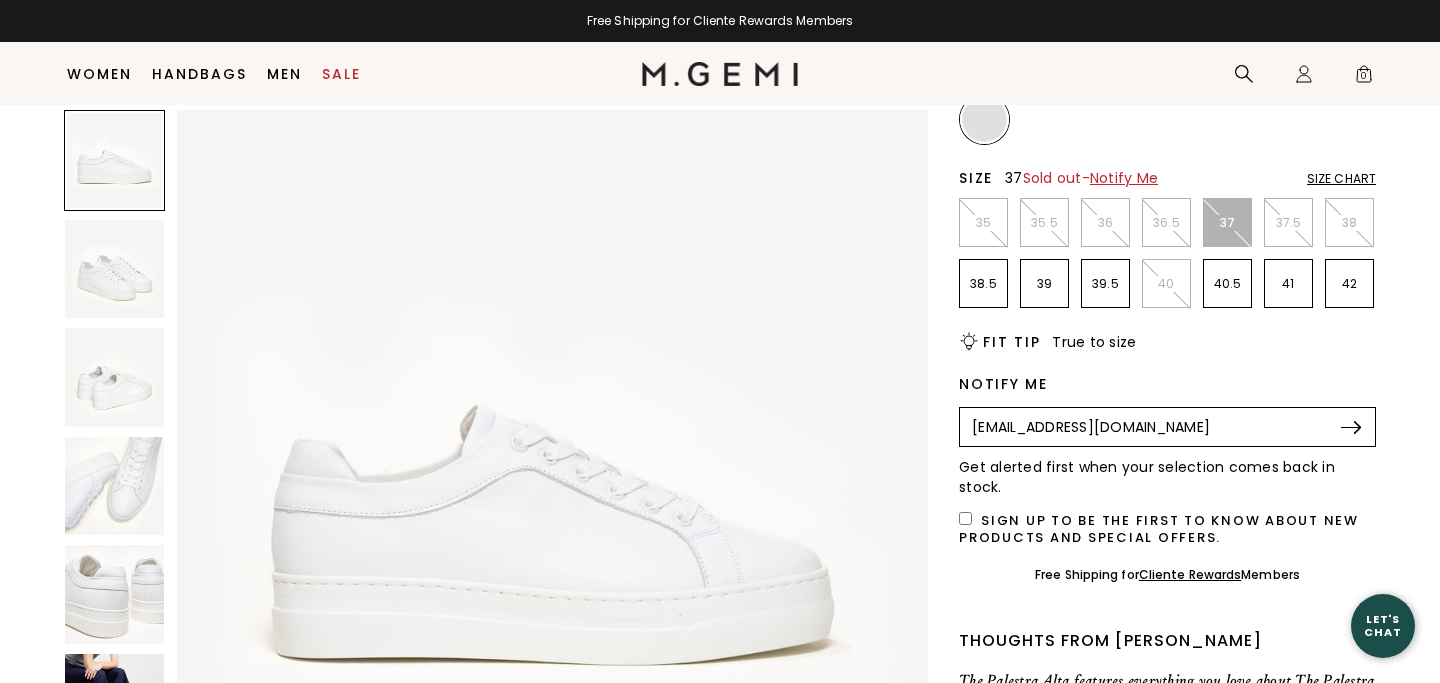 click at bounding box center [1351, 427] 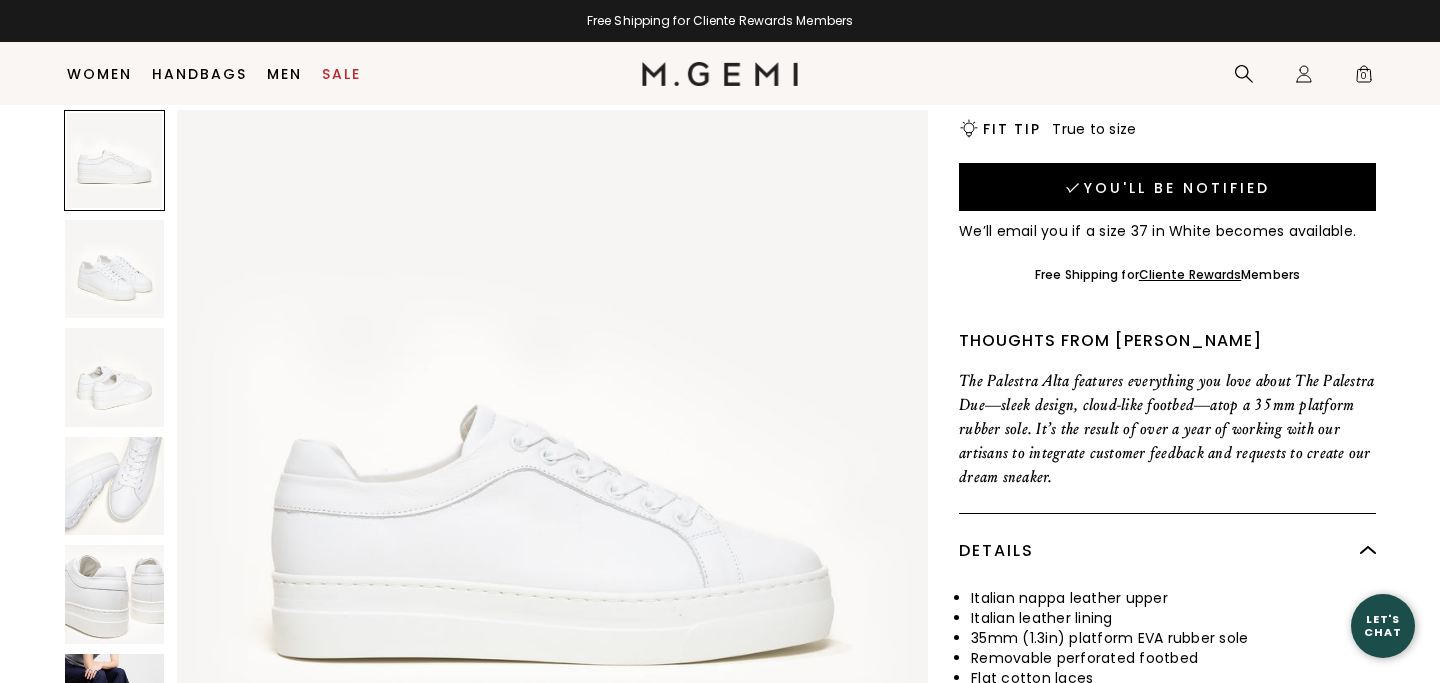scroll, scrollTop: 0, scrollLeft: 0, axis: both 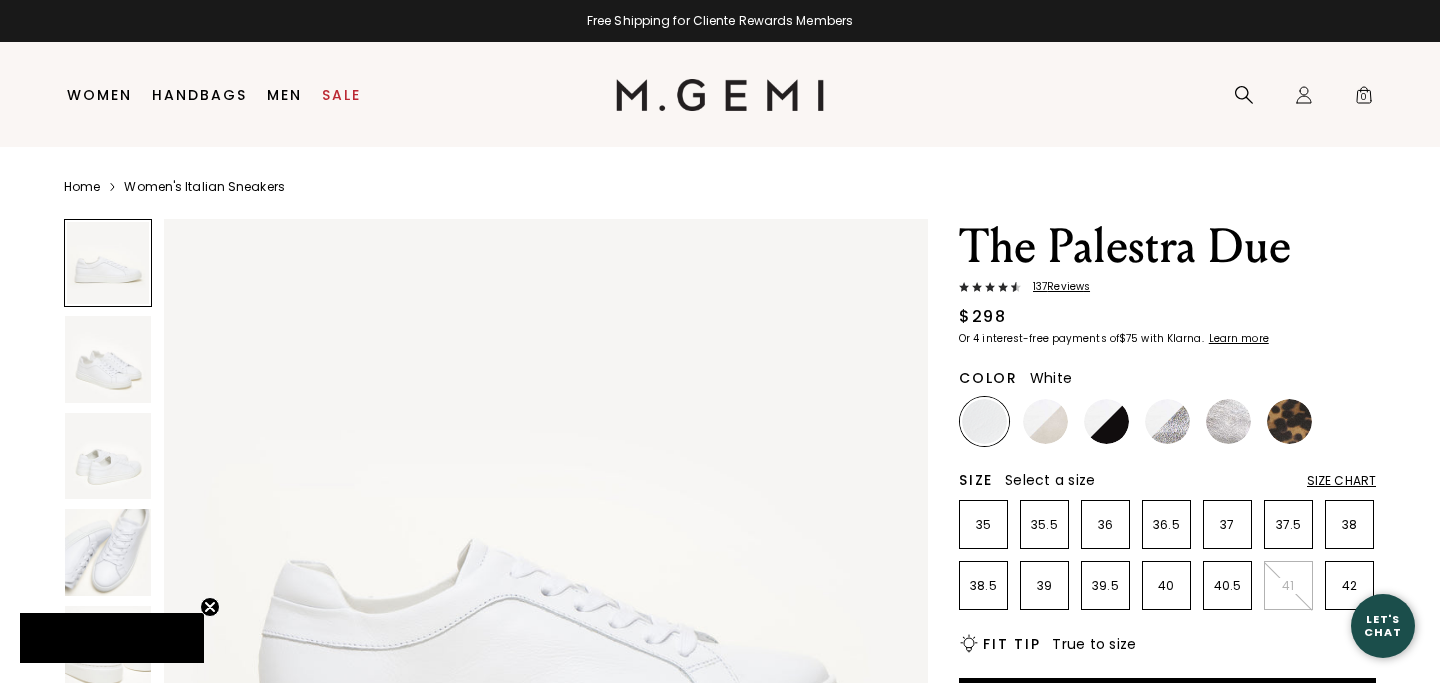 click on "137  Review s" at bounding box center (1055, 287) 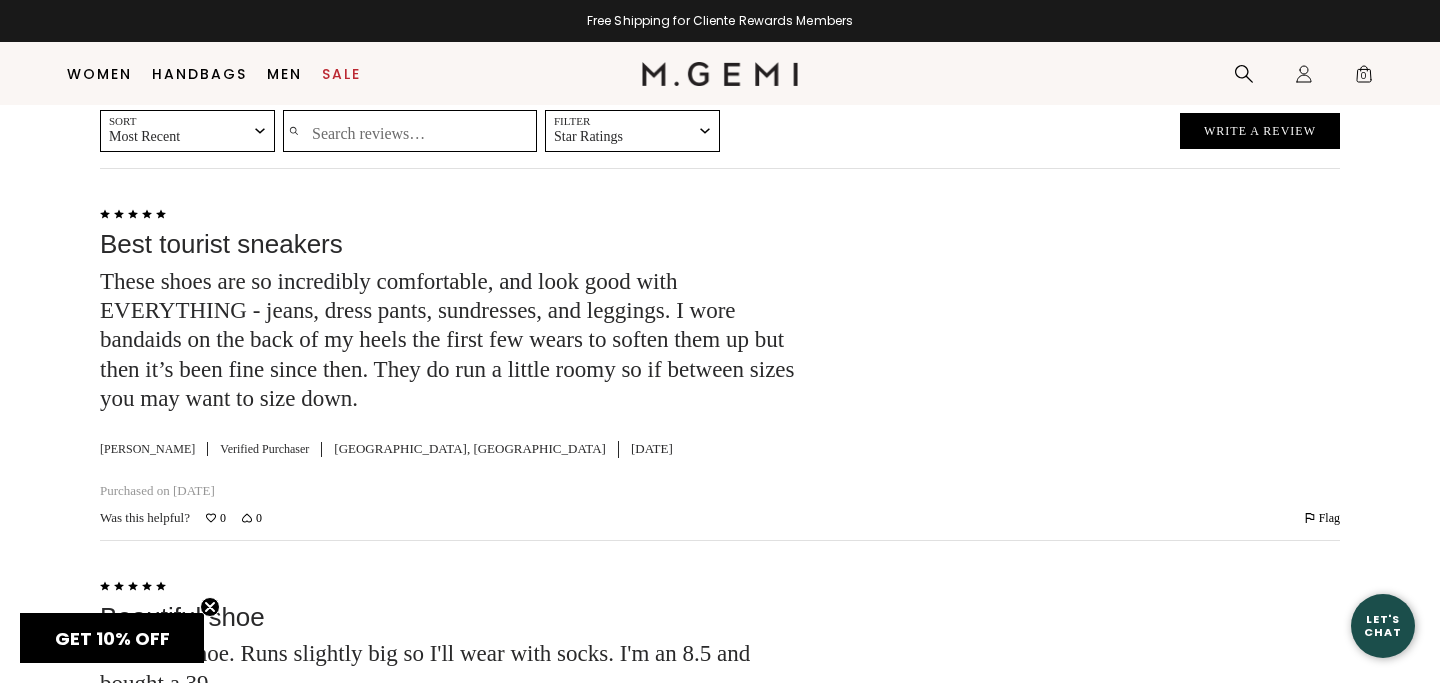 scroll, scrollTop: 3358, scrollLeft: 0, axis: vertical 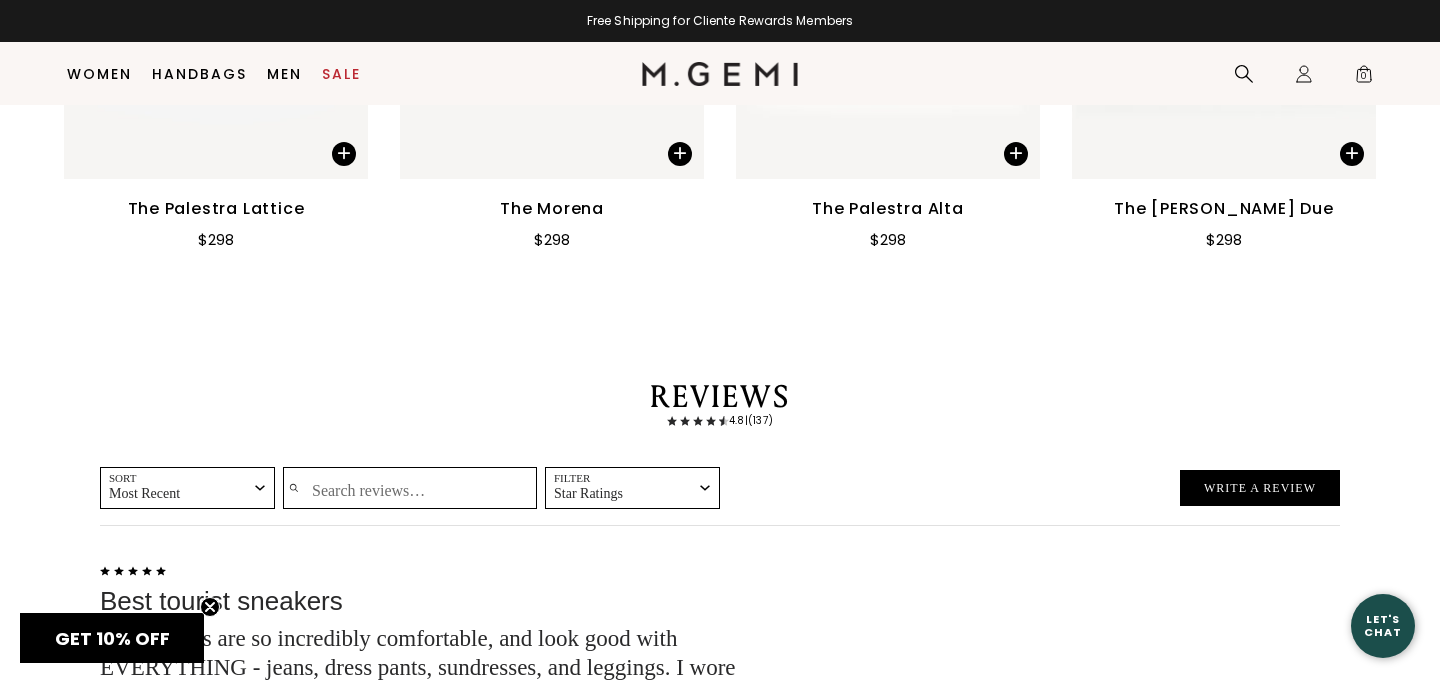 click on "Search reviews…" at bounding box center (410, 488) 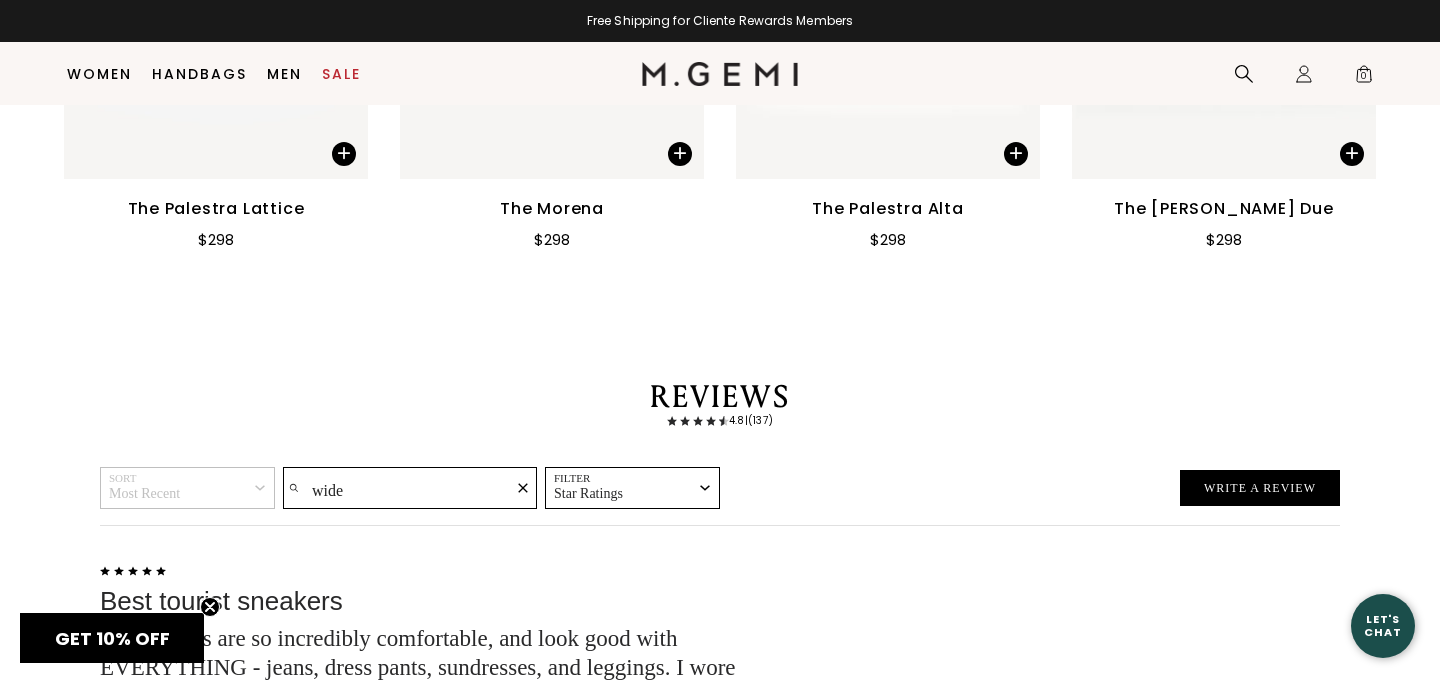 type on "wide" 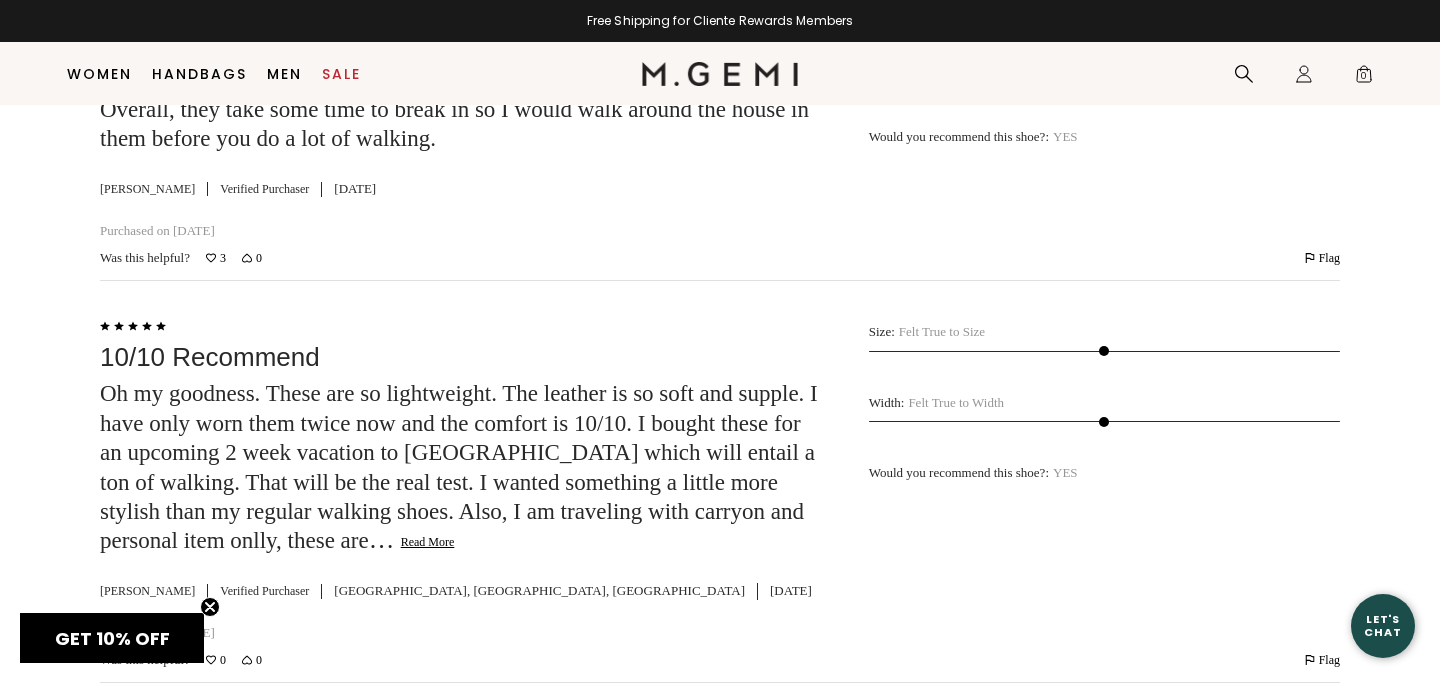 scroll, scrollTop: 5668, scrollLeft: 0, axis: vertical 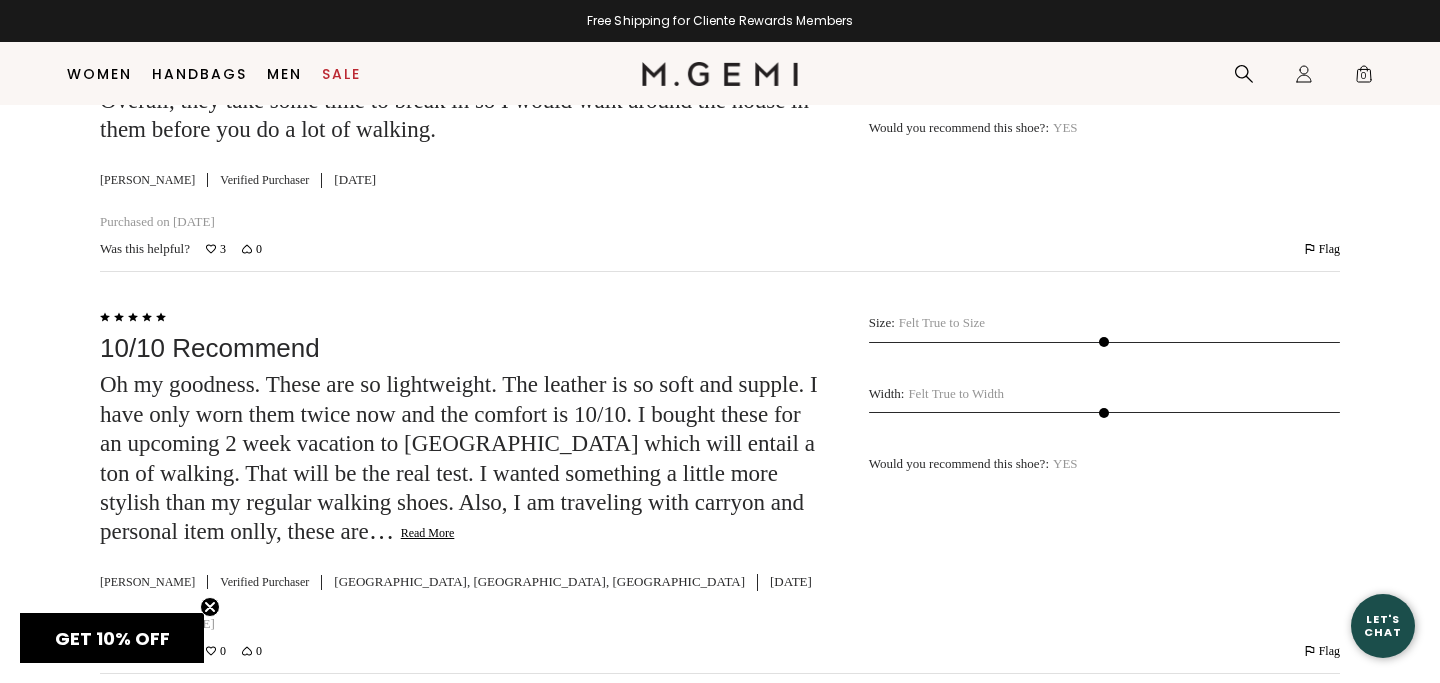 click on "Read More" 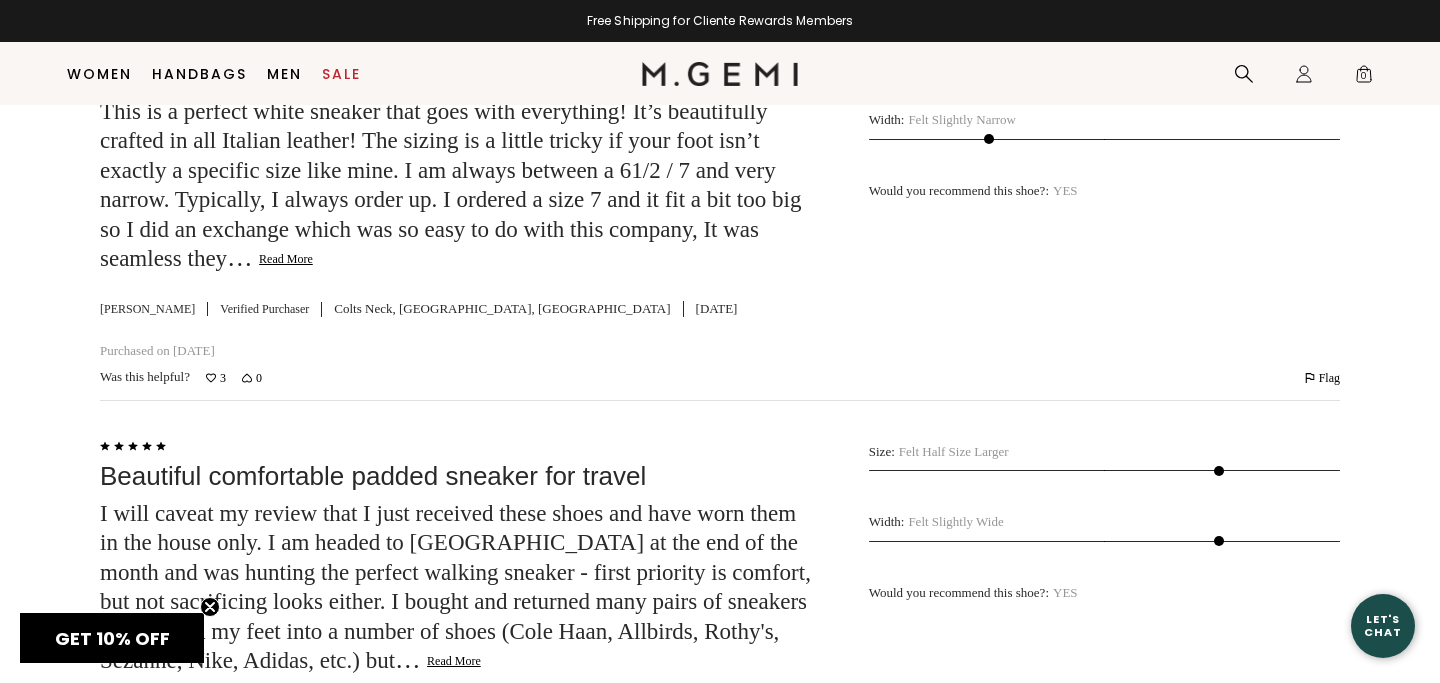scroll, scrollTop: 6465, scrollLeft: 0, axis: vertical 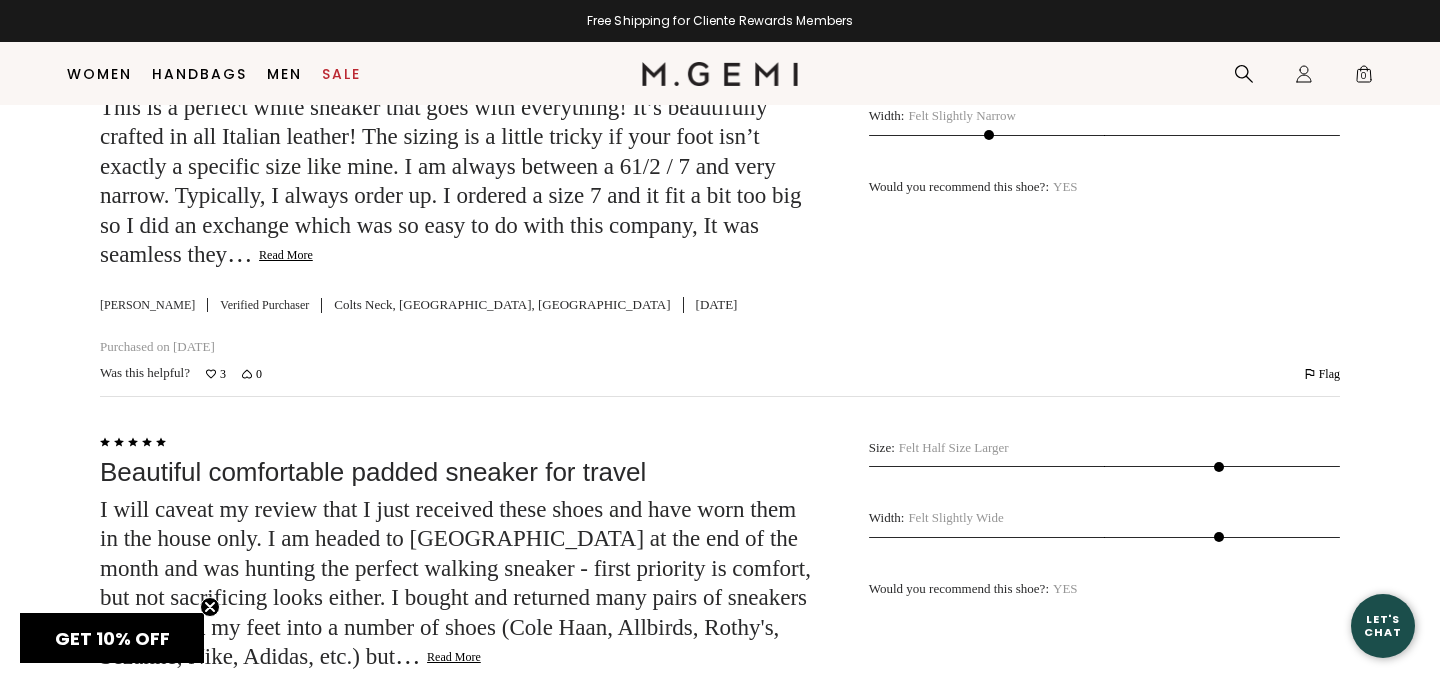 click on "Read More" 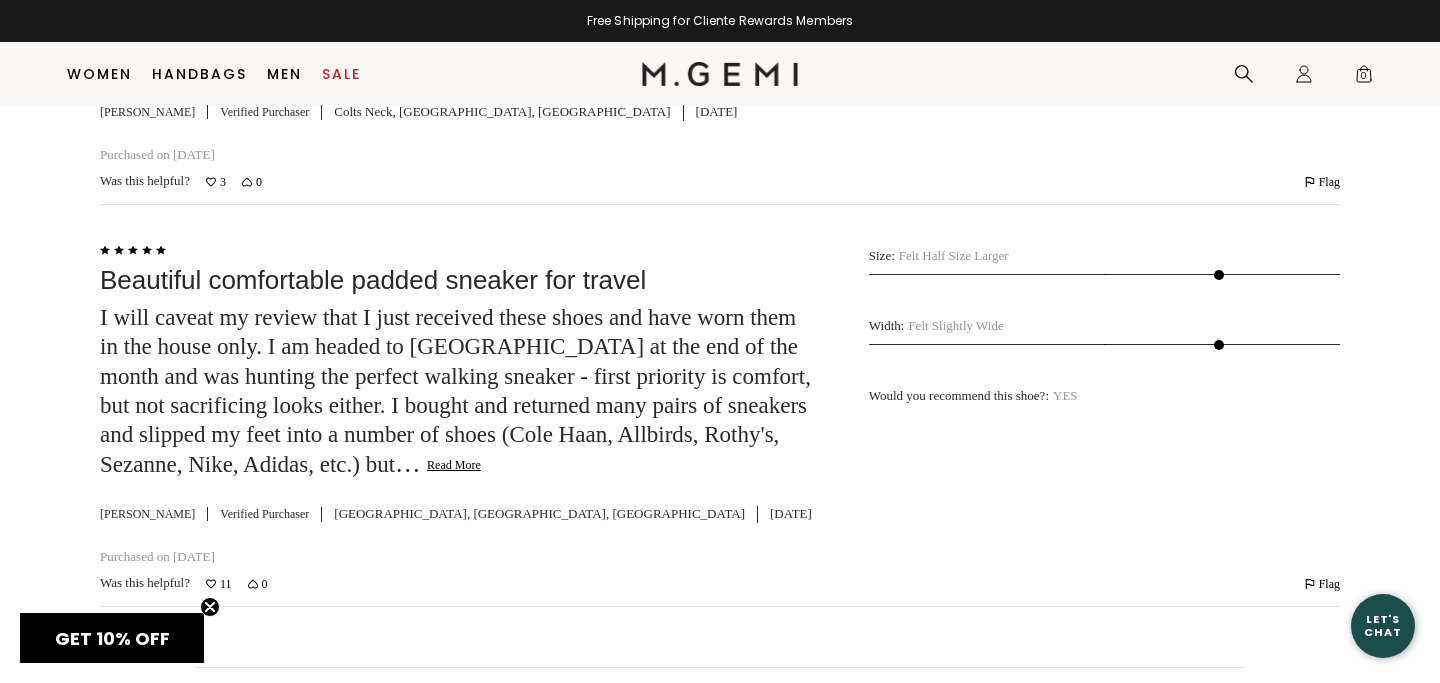 scroll, scrollTop: 6789, scrollLeft: 0, axis: vertical 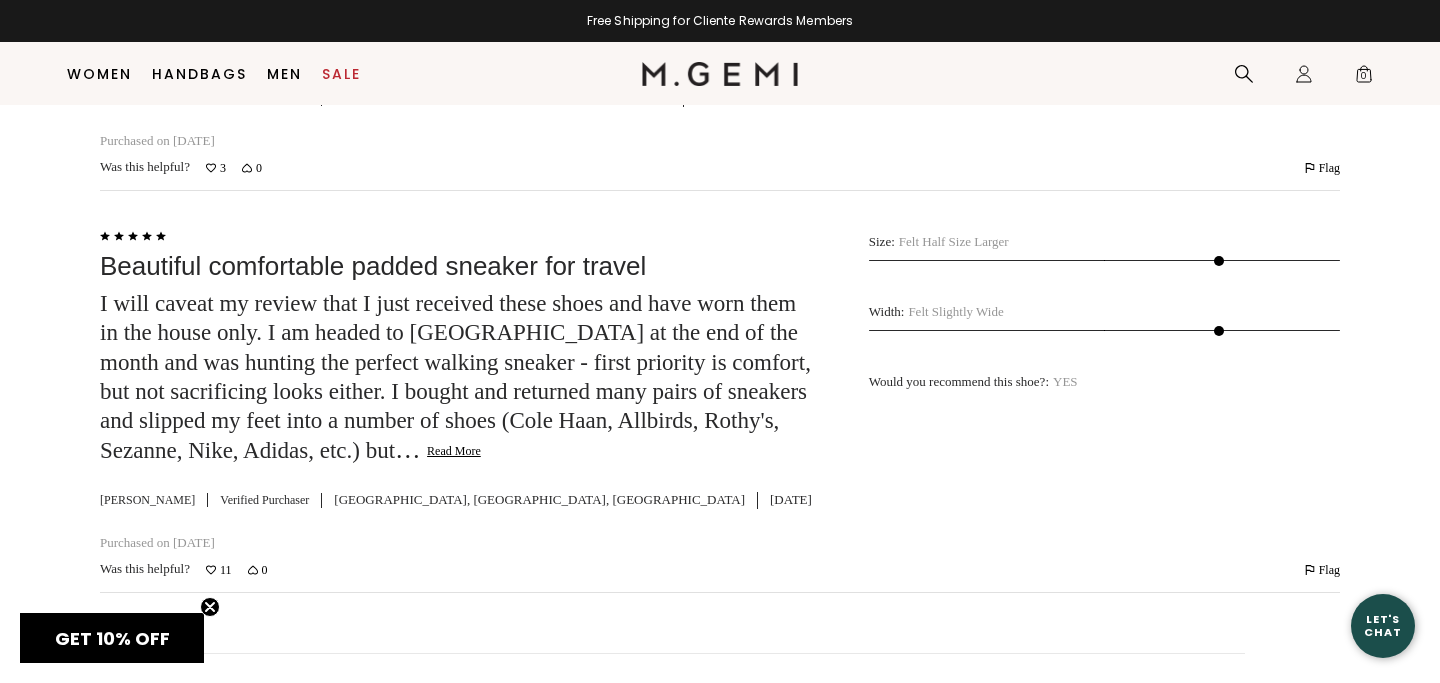 click on "Read More" 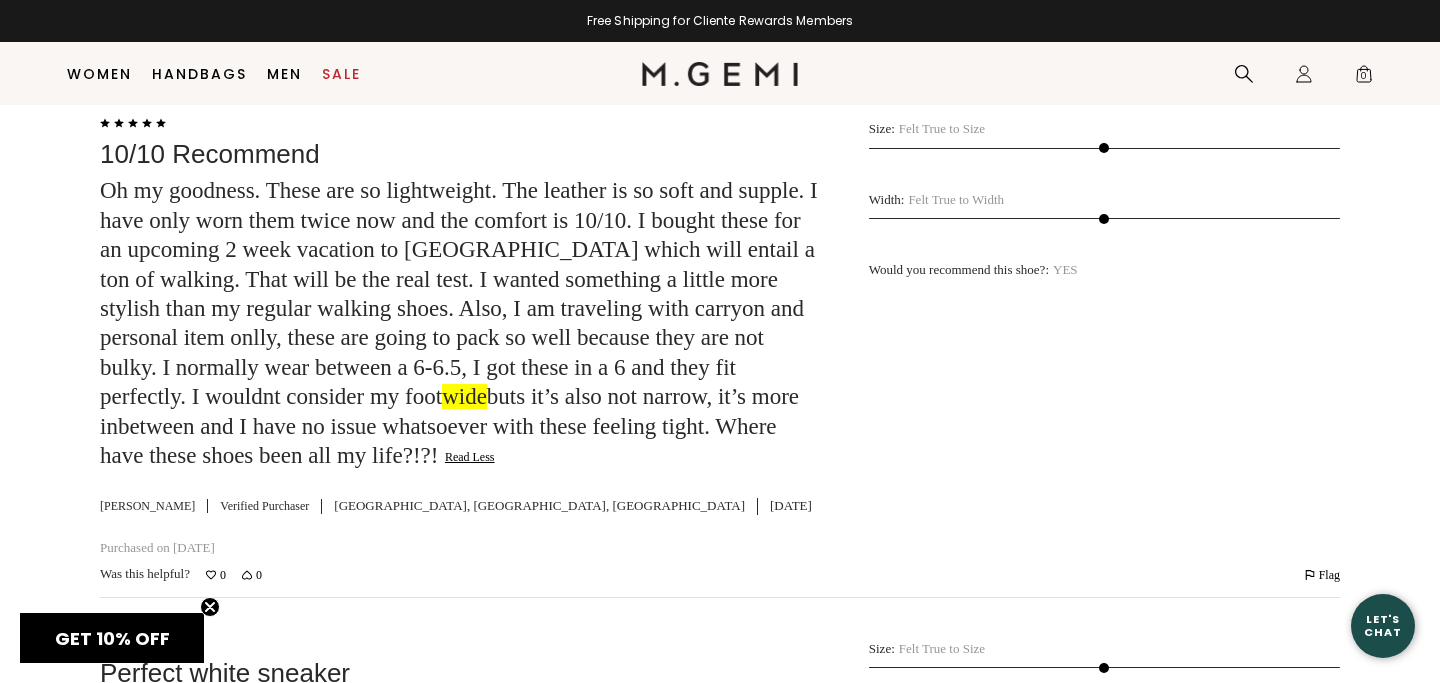 scroll, scrollTop: 5586, scrollLeft: 0, axis: vertical 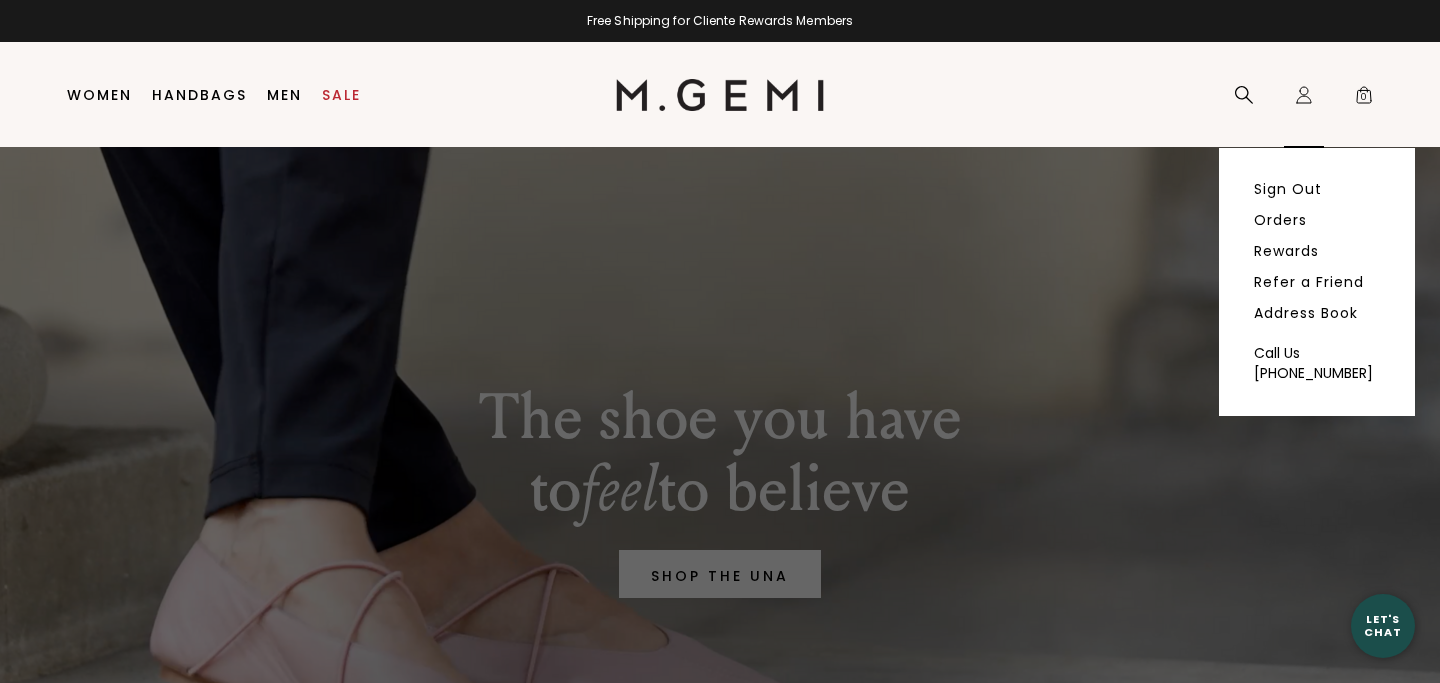 click on "Icons/20x20/profile@2x" 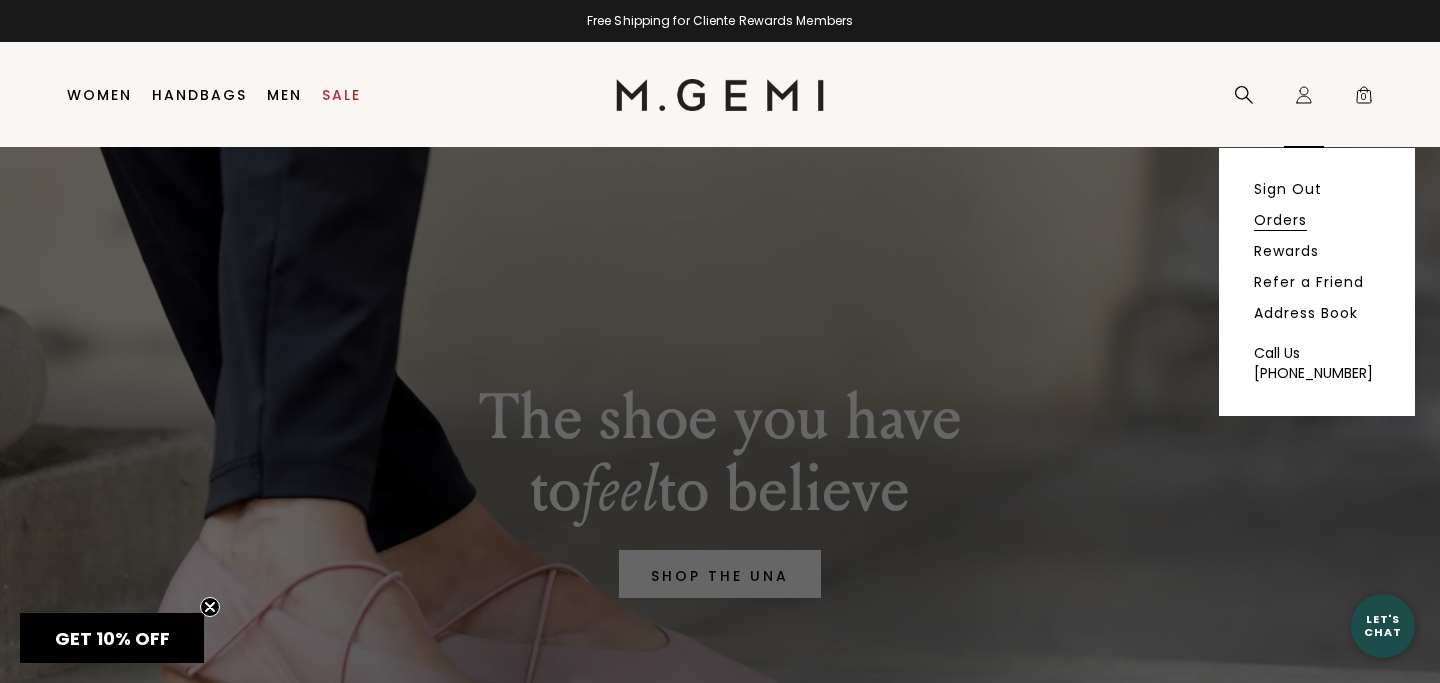 click on "Orders" at bounding box center (1280, 220) 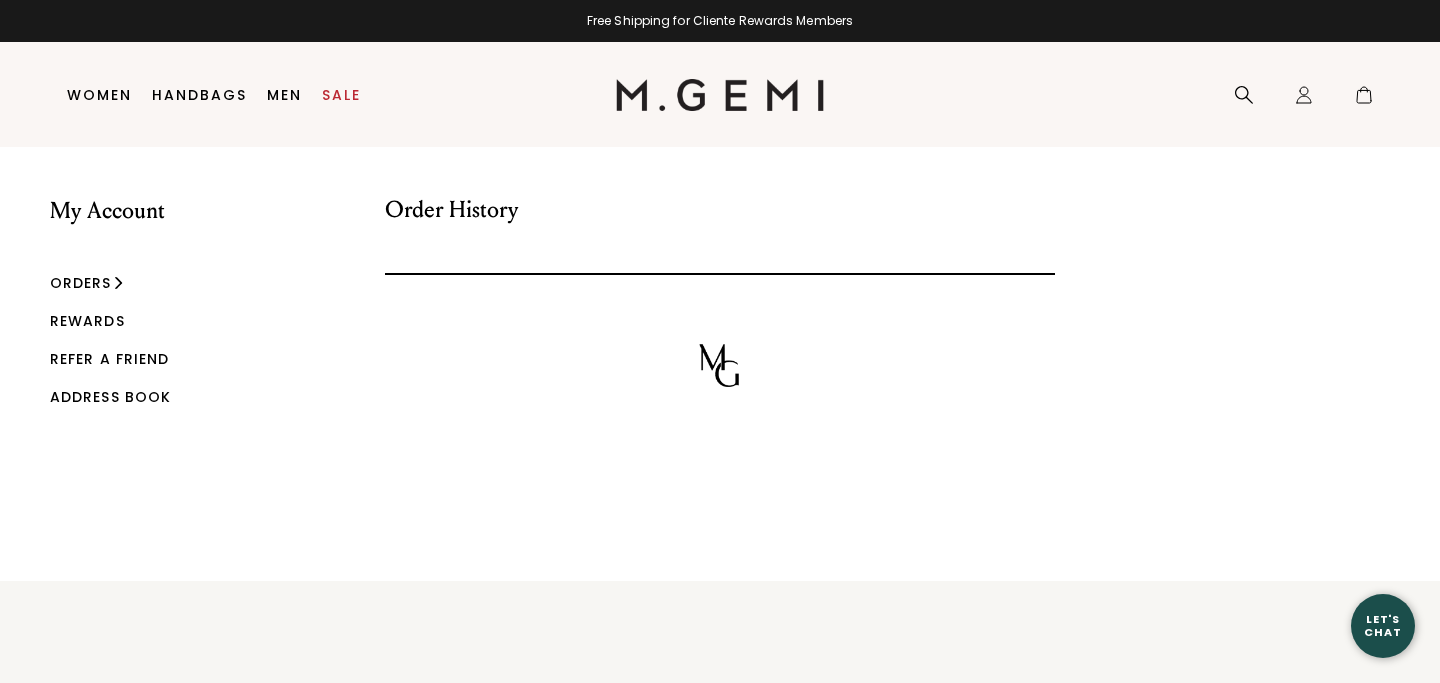 scroll, scrollTop: 0, scrollLeft: 0, axis: both 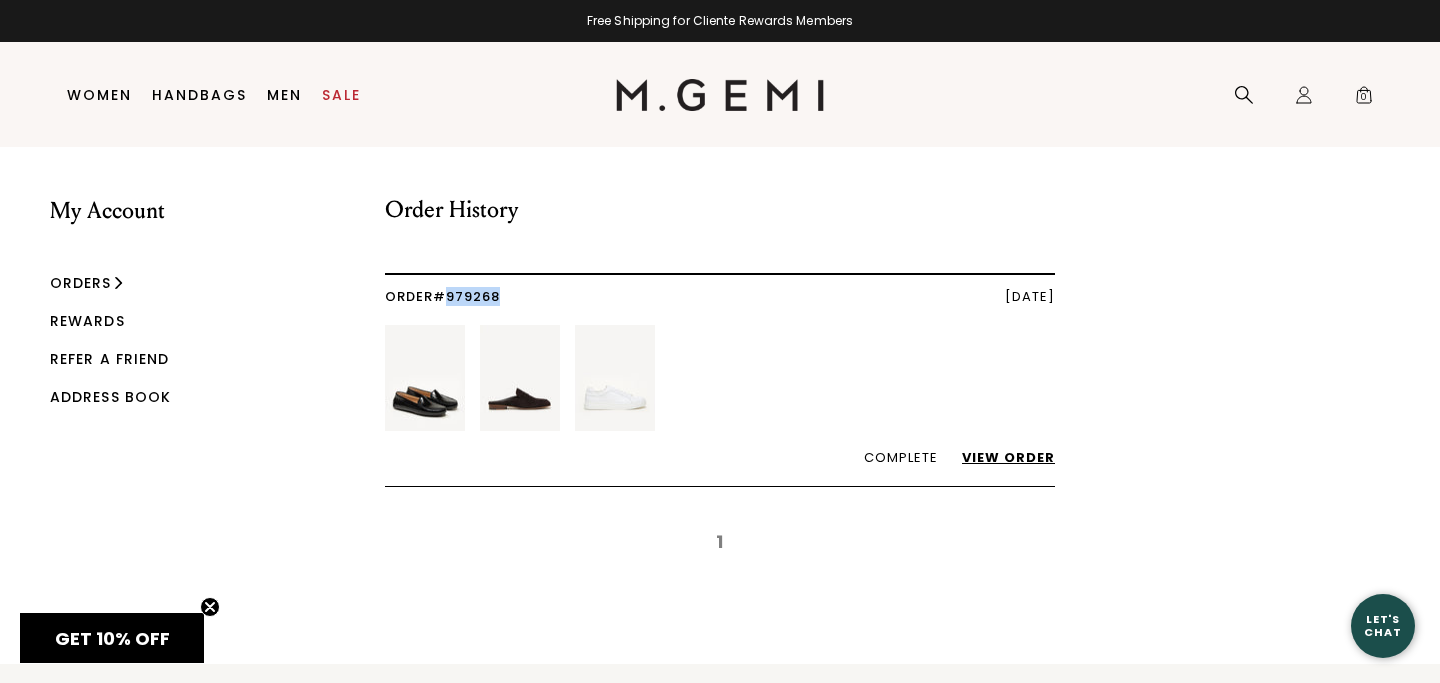 drag, startPoint x: 528, startPoint y: 295, endPoint x: 452, endPoint y: 303, distance: 76.41989 